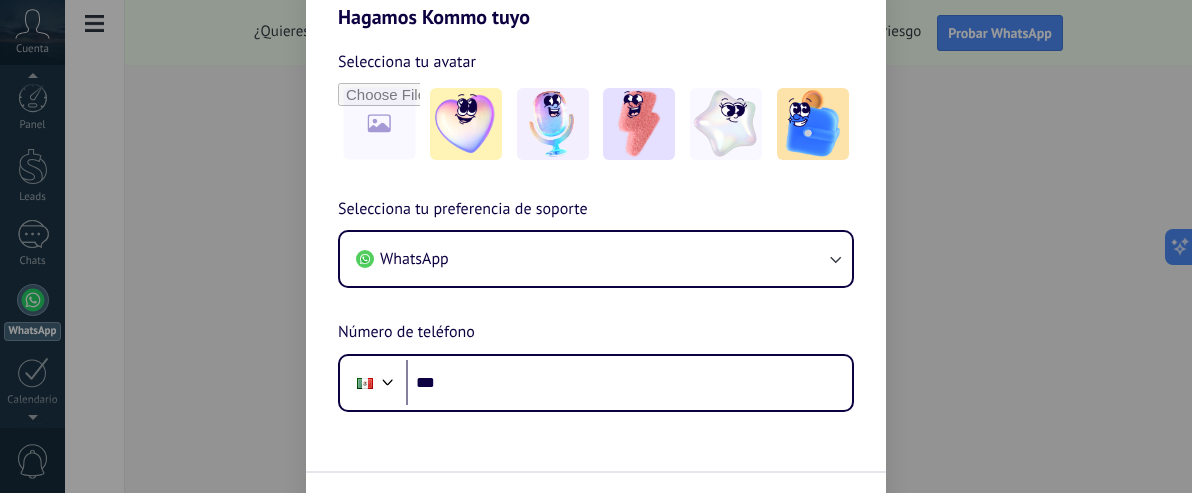 scroll, scrollTop: 0, scrollLeft: 0, axis: both 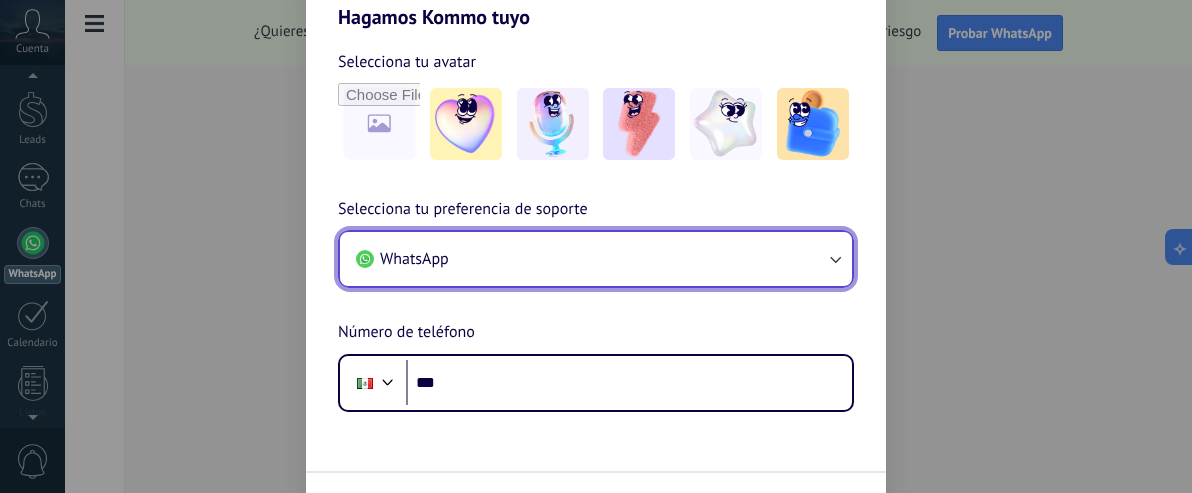 click on "WhatsApp" at bounding box center (596, 259) 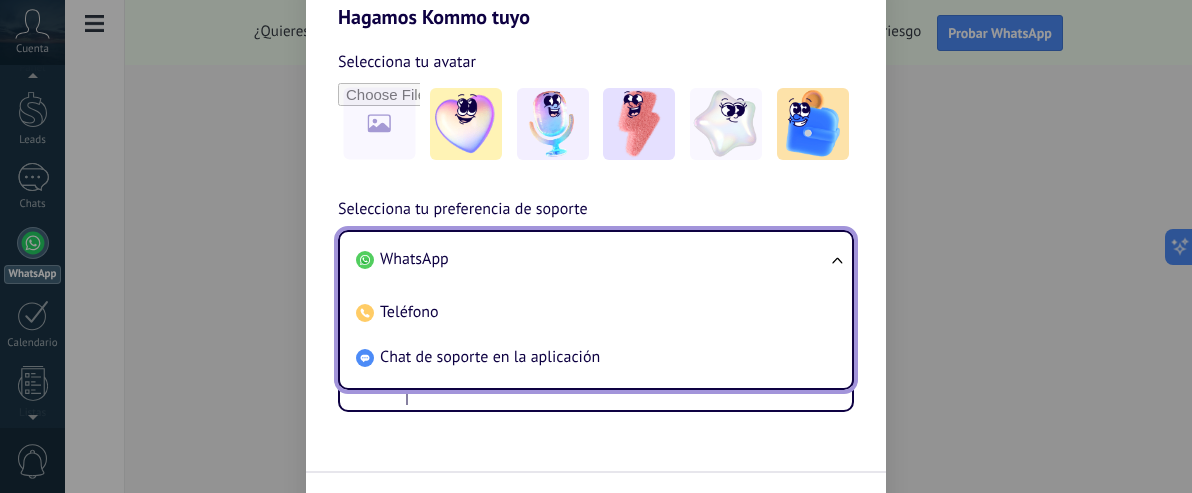 click on "WhatsApp" at bounding box center (592, 259) 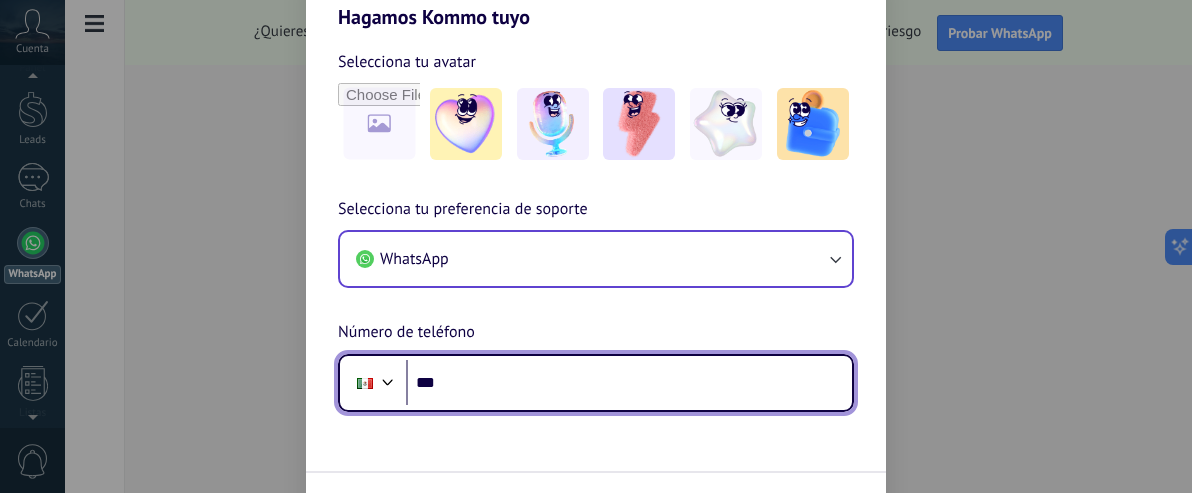 click on "***" at bounding box center (629, 383) 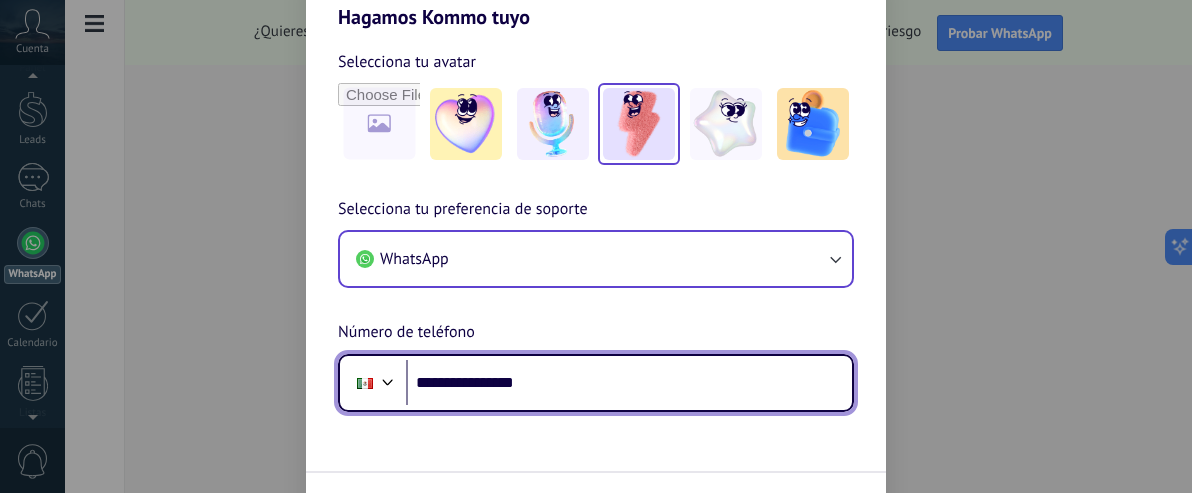 type on "**********" 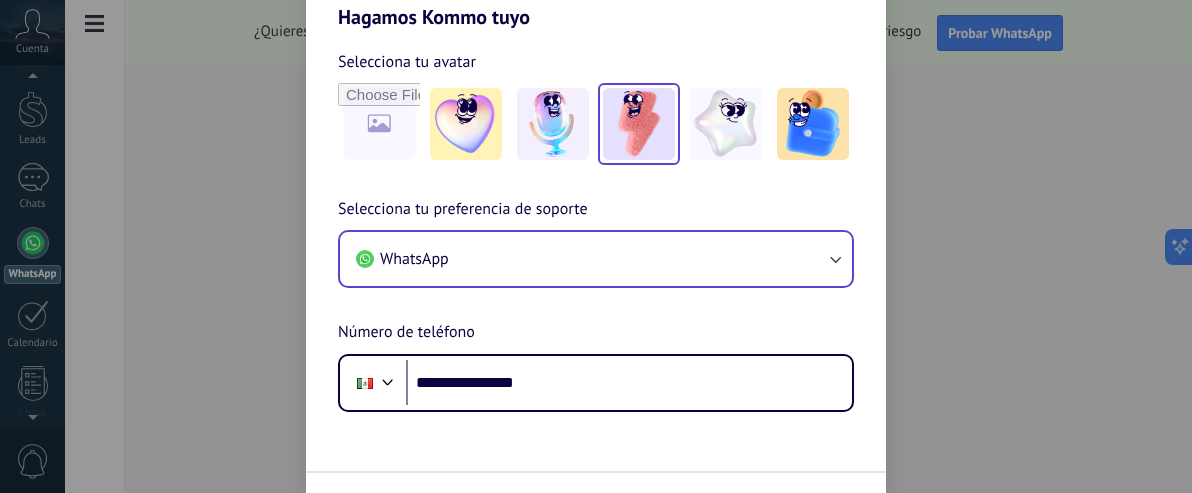 click at bounding box center [466, 124] 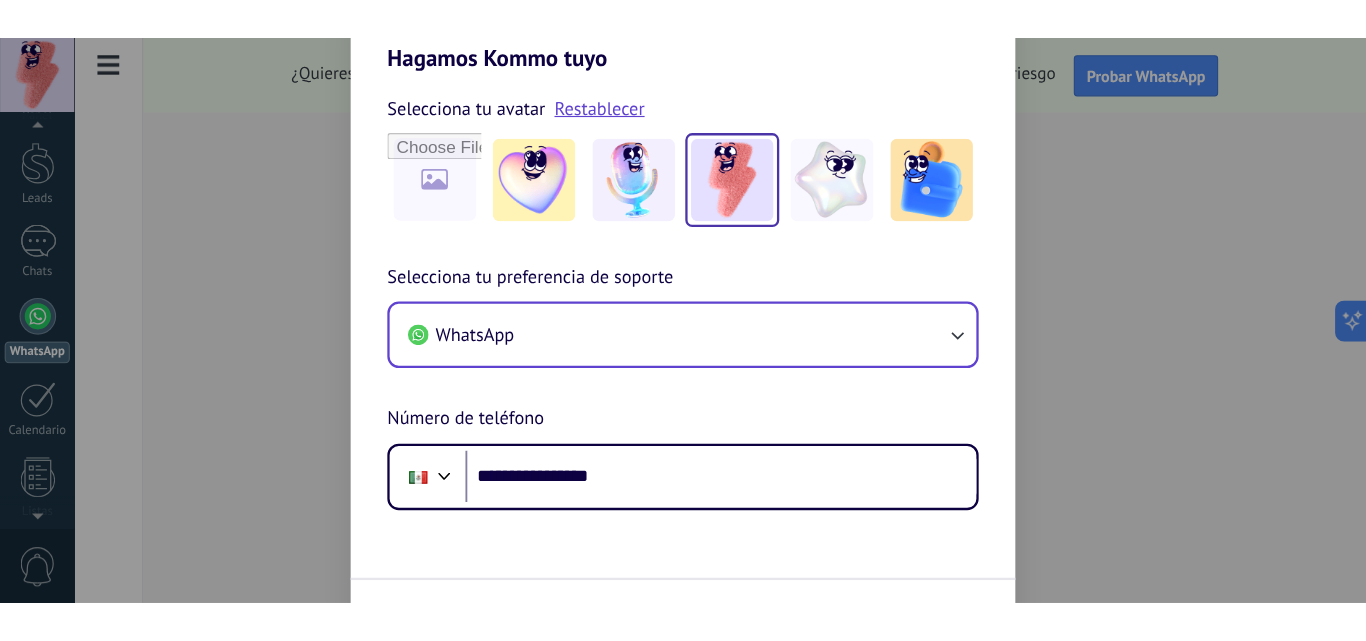 scroll, scrollTop: 0, scrollLeft: 0, axis: both 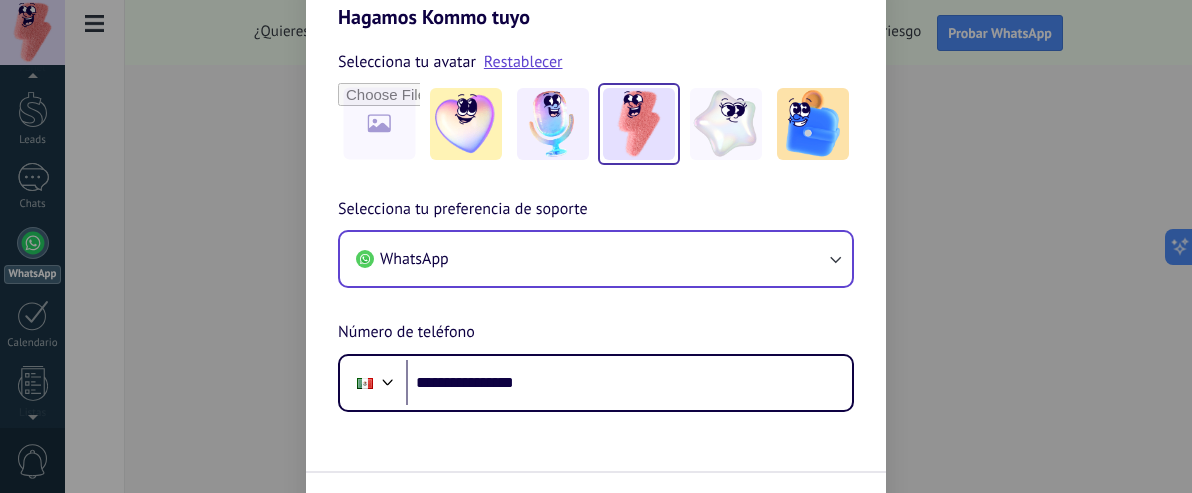 click on "**********" at bounding box center (596, 283) 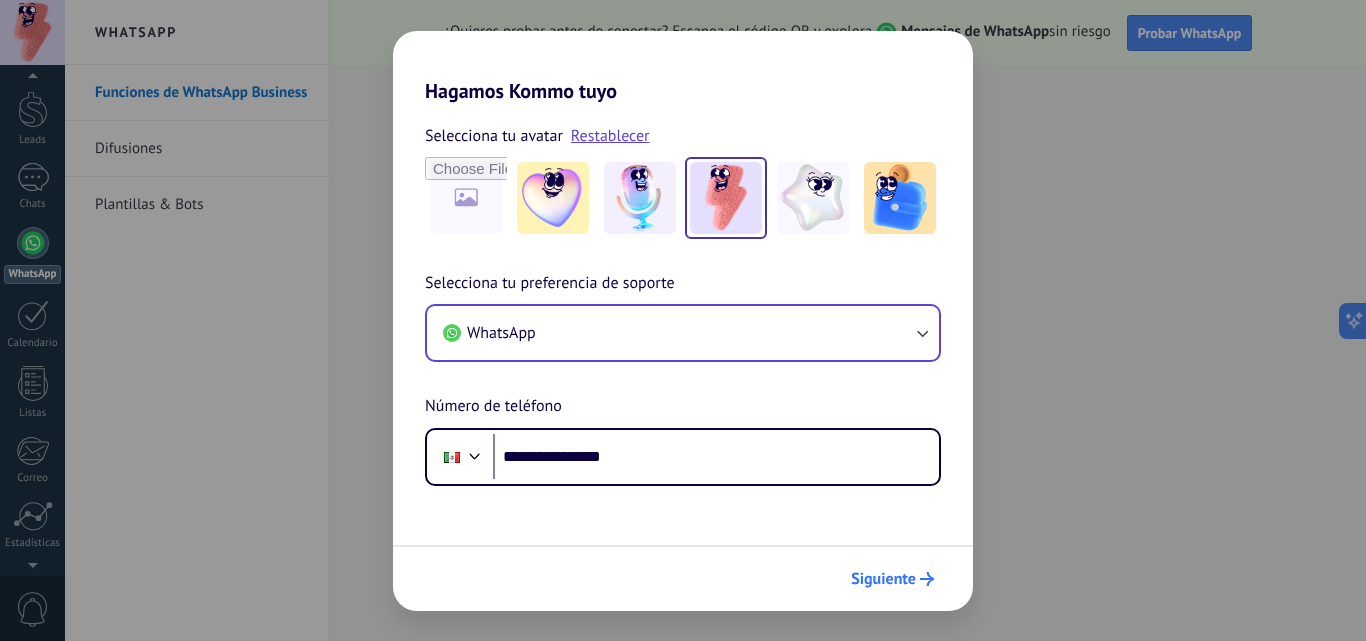click on "Siguiente" at bounding box center (883, 579) 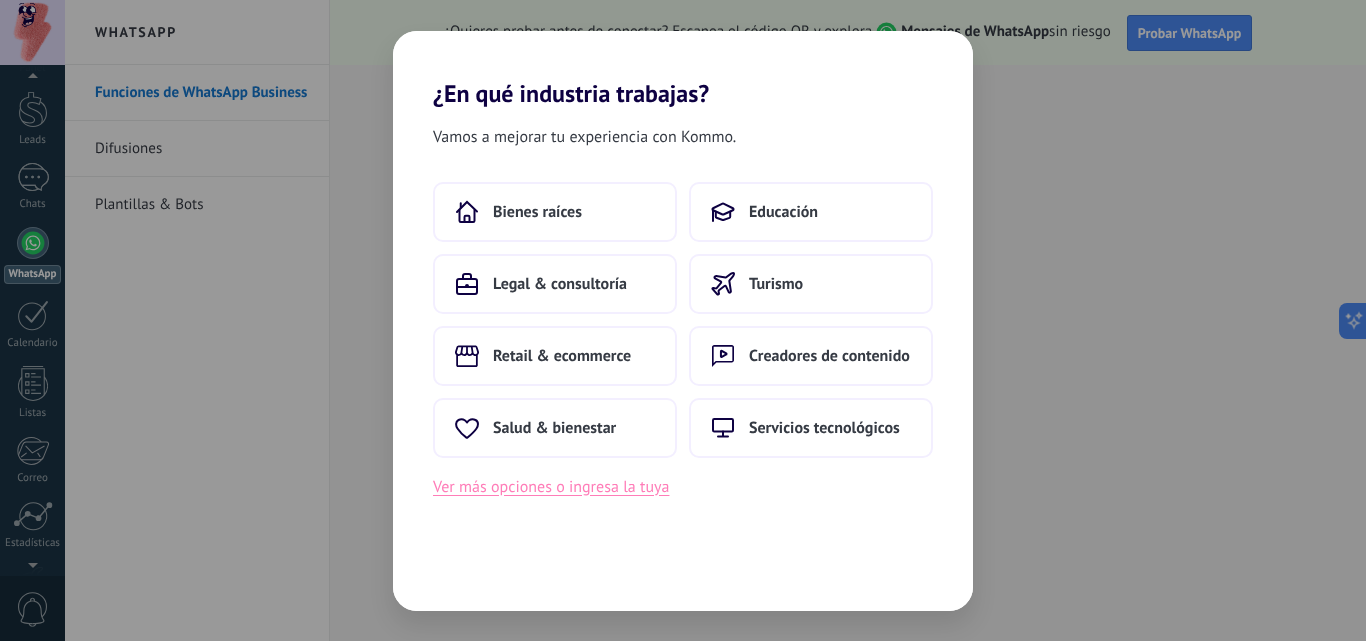 click on "Ver más opciones o ingresa la tuya" at bounding box center [551, 487] 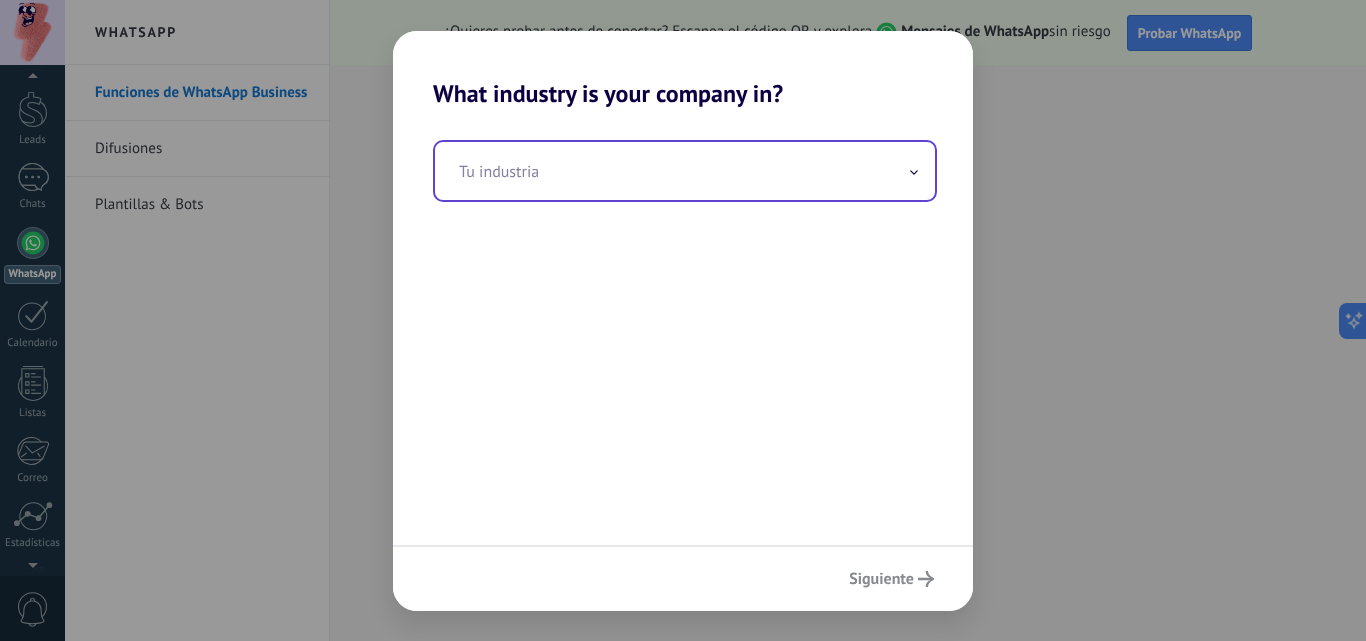click at bounding box center (914, 171) 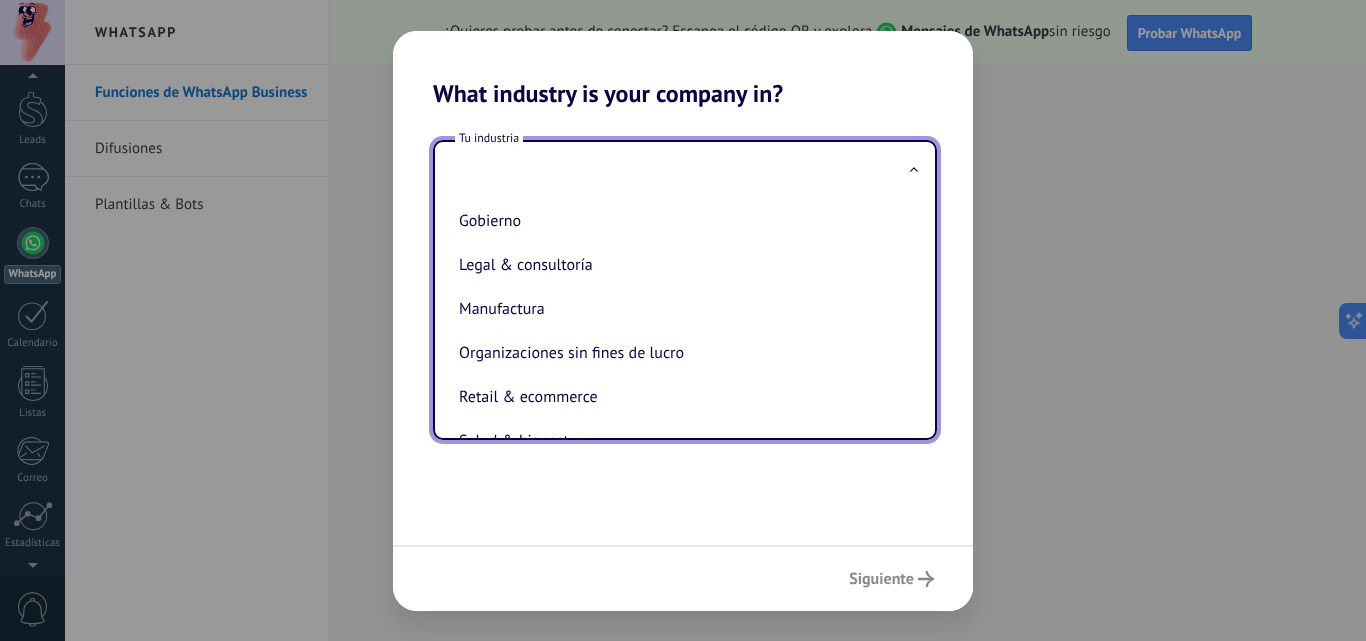 scroll, scrollTop: 224, scrollLeft: 0, axis: vertical 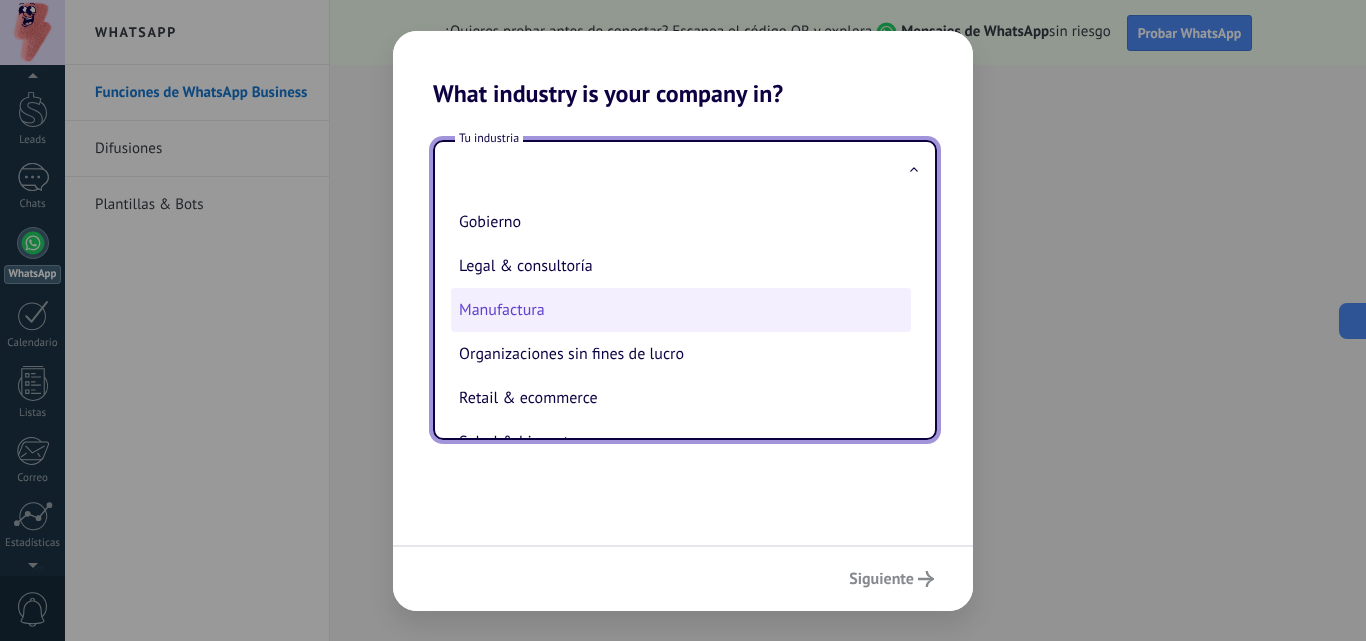 click on "Manufactura" at bounding box center [681, 310] 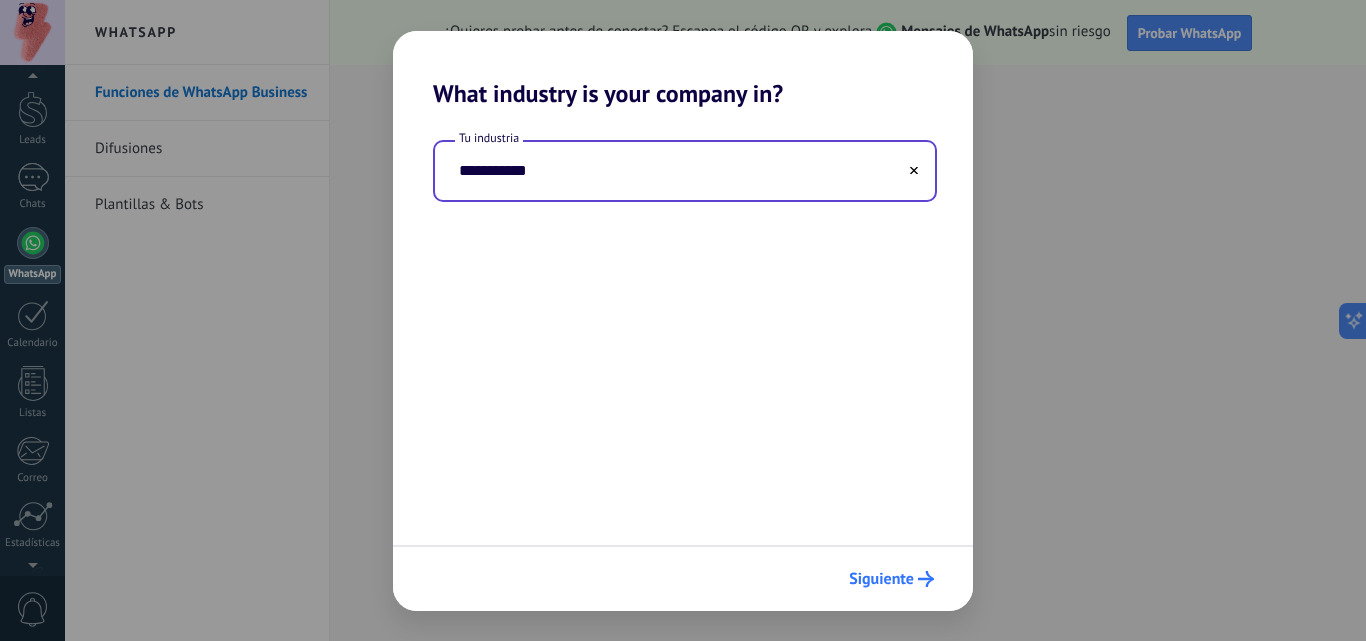 click on "Siguiente" at bounding box center [881, 579] 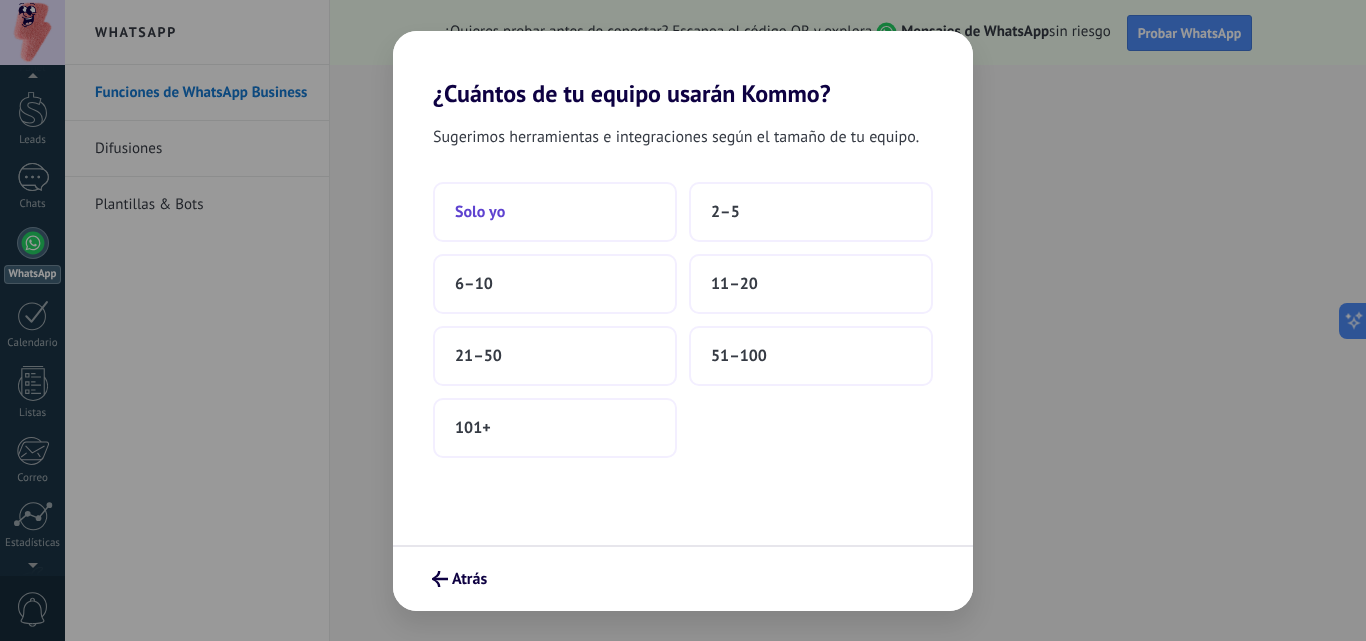 click on "Solo yo" at bounding box center [555, 212] 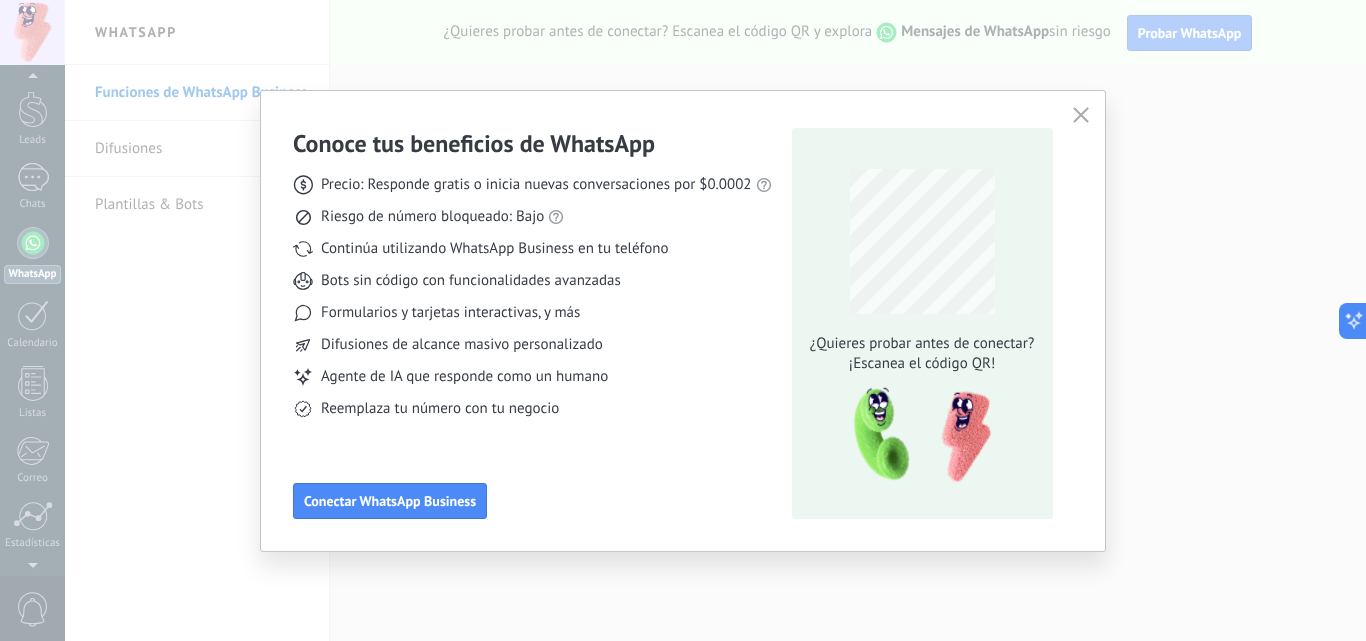click at bounding box center [1081, 115] 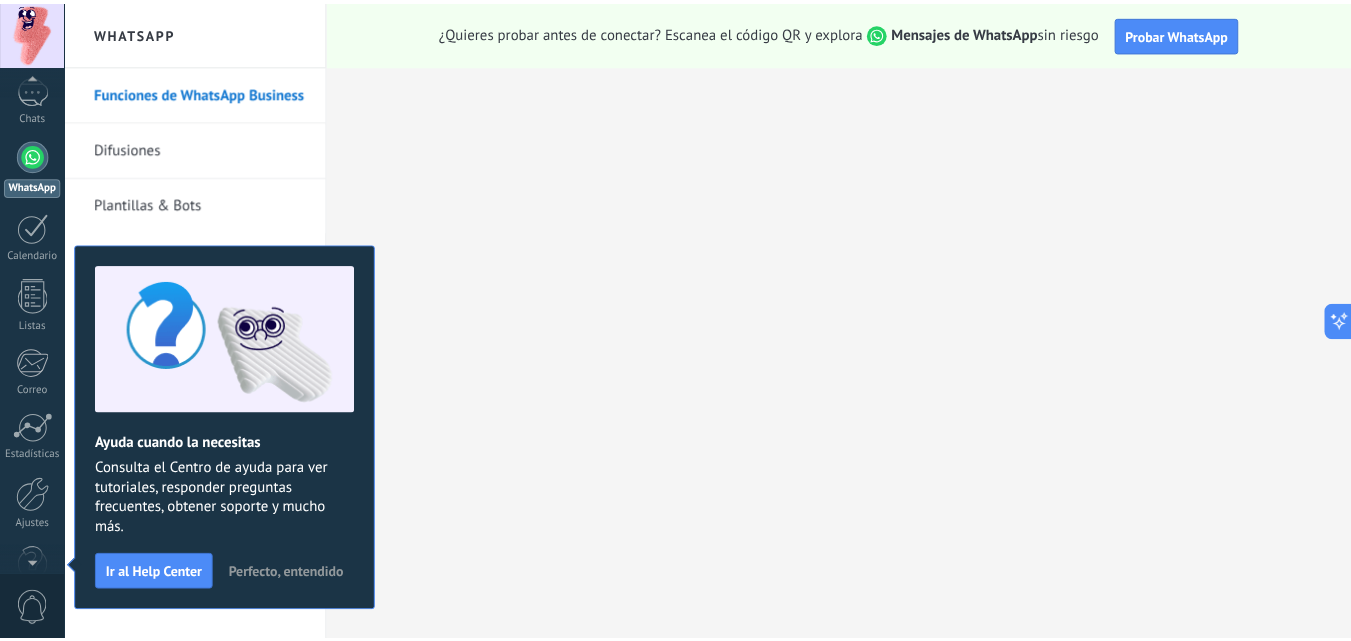 scroll, scrollTop: 0, scrollLeft: 0, axis: both 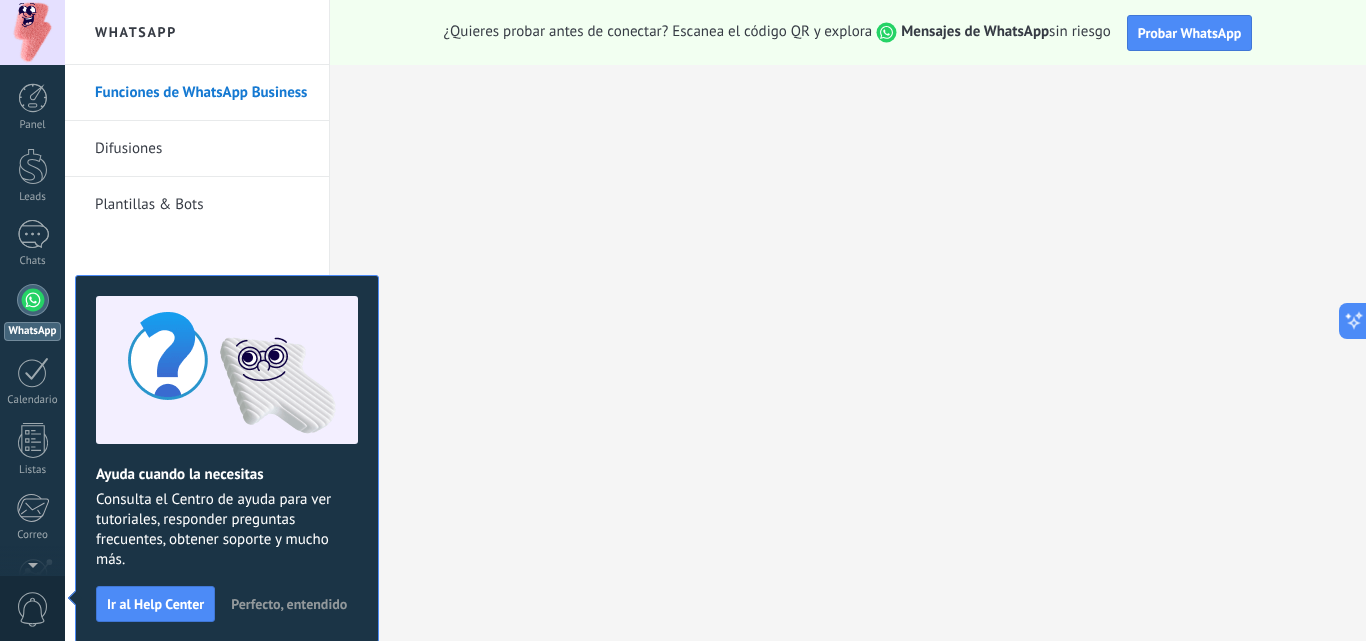 click on "Perfecto, entendido" at bounding box center (289, 604) 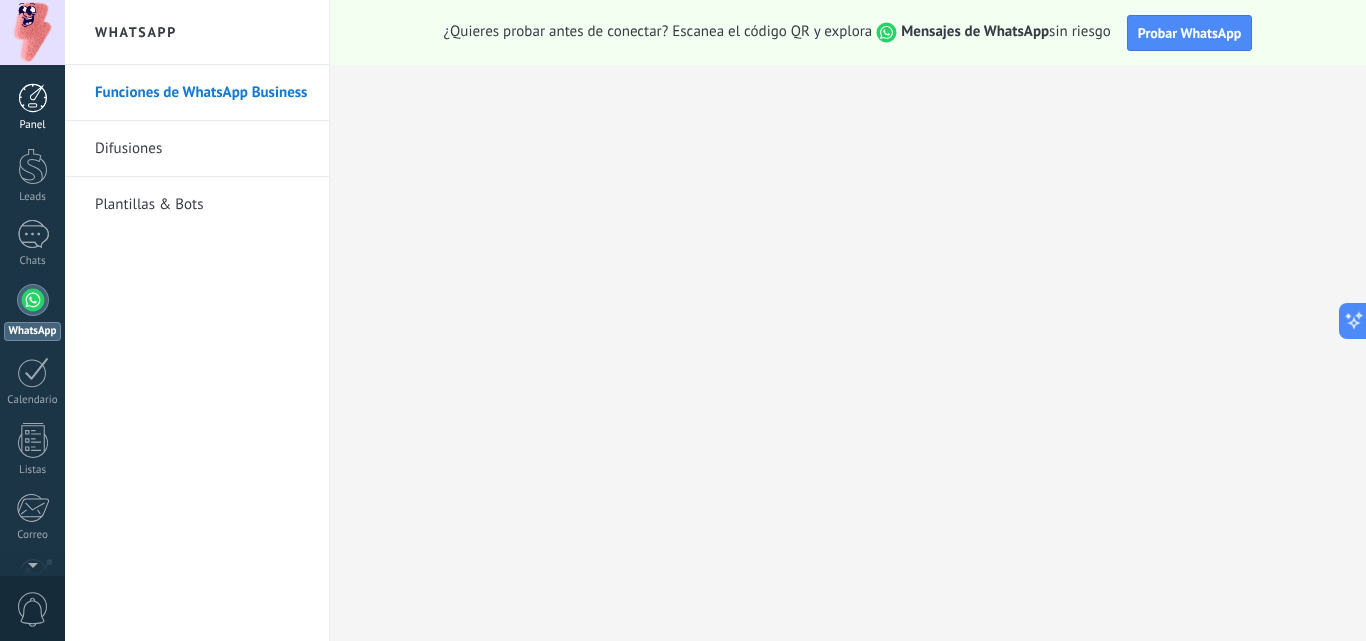 click at bounding box center (33, 98) 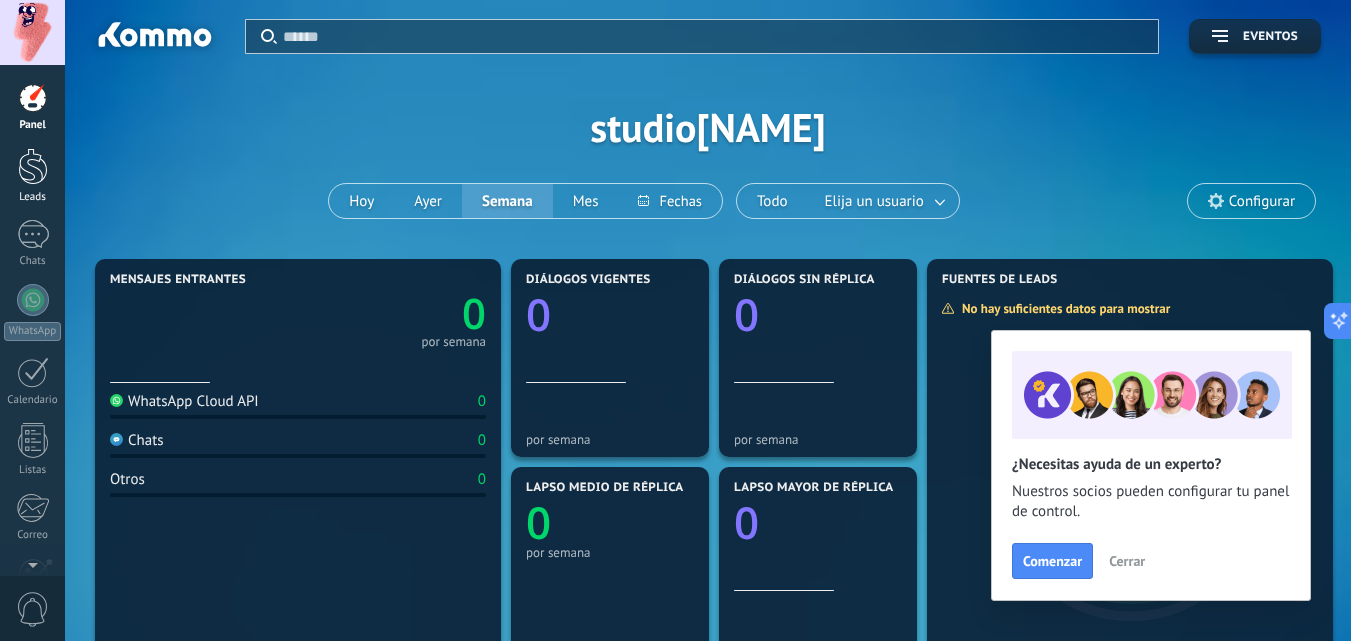 click at bounding box center [33, 166] 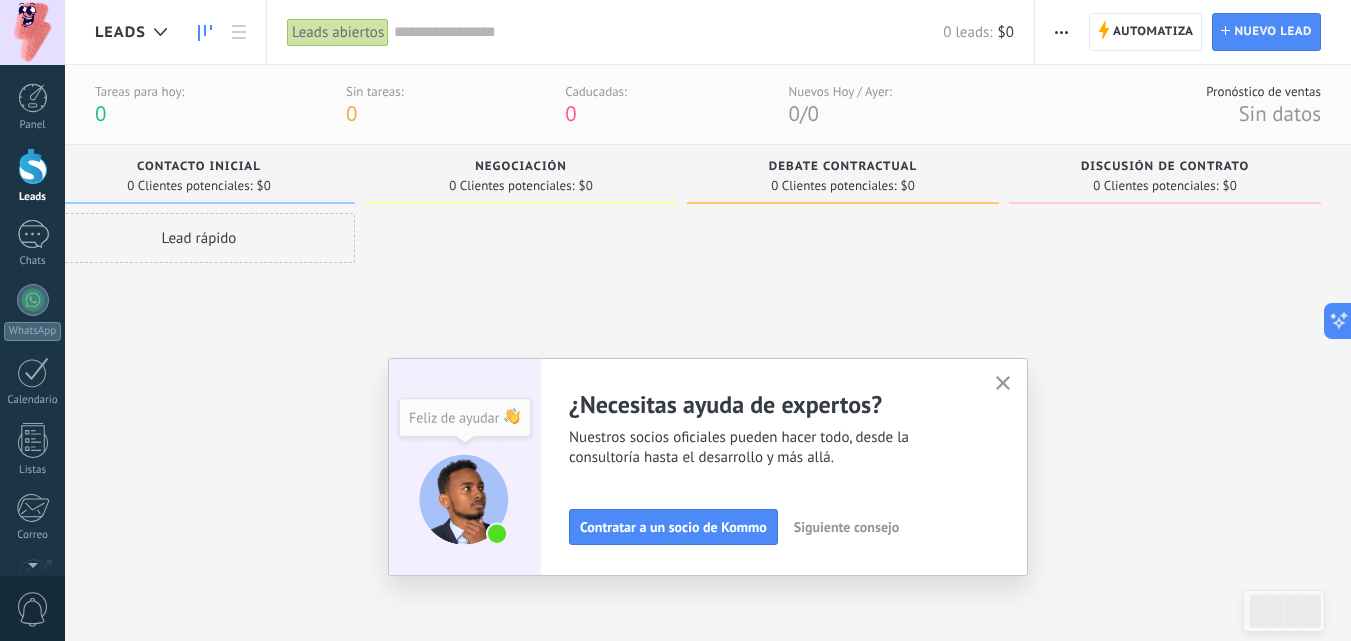scroll, scrollTop: 0, scrollLeft: 0, axis: both 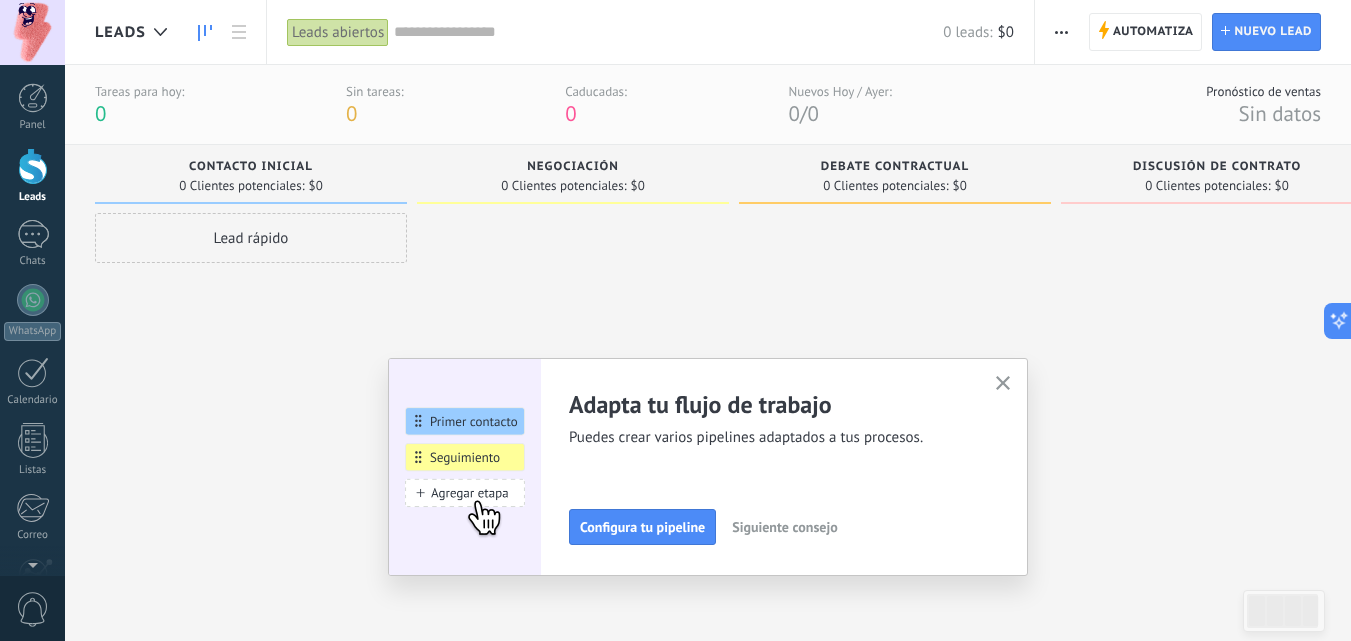 click at bounding box center [1003, 383] 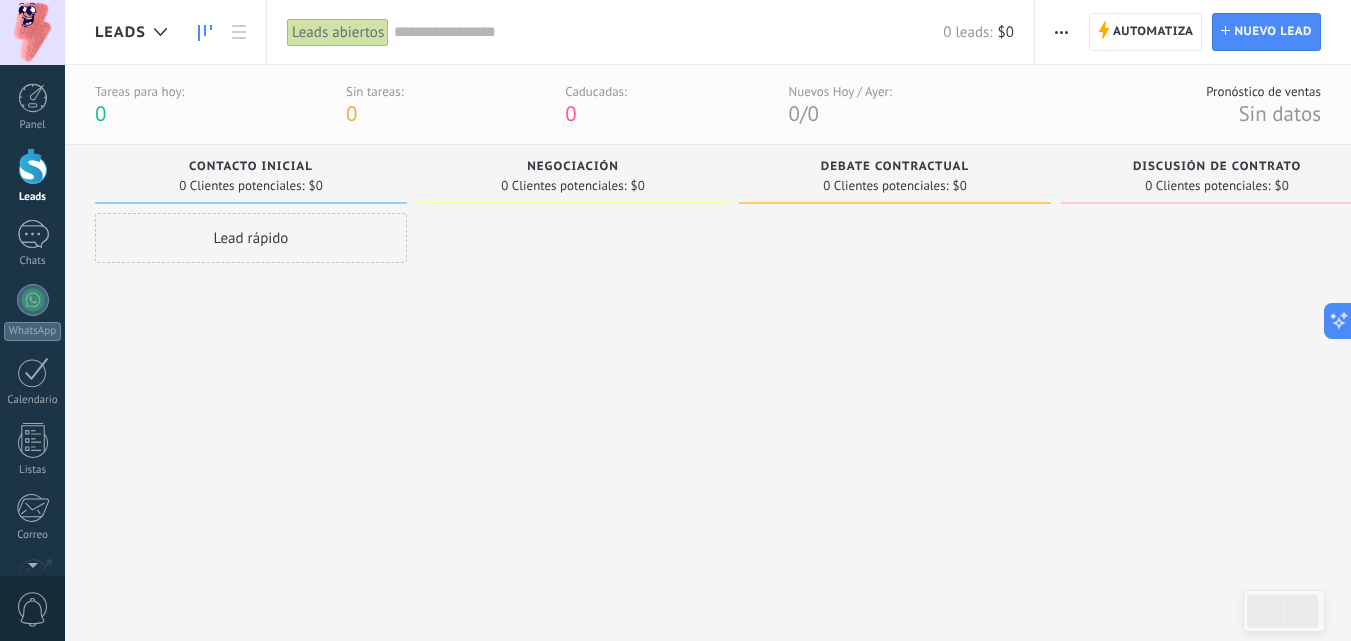 click on "0  Clientes potenciales:" at bounding box center (241, 186) 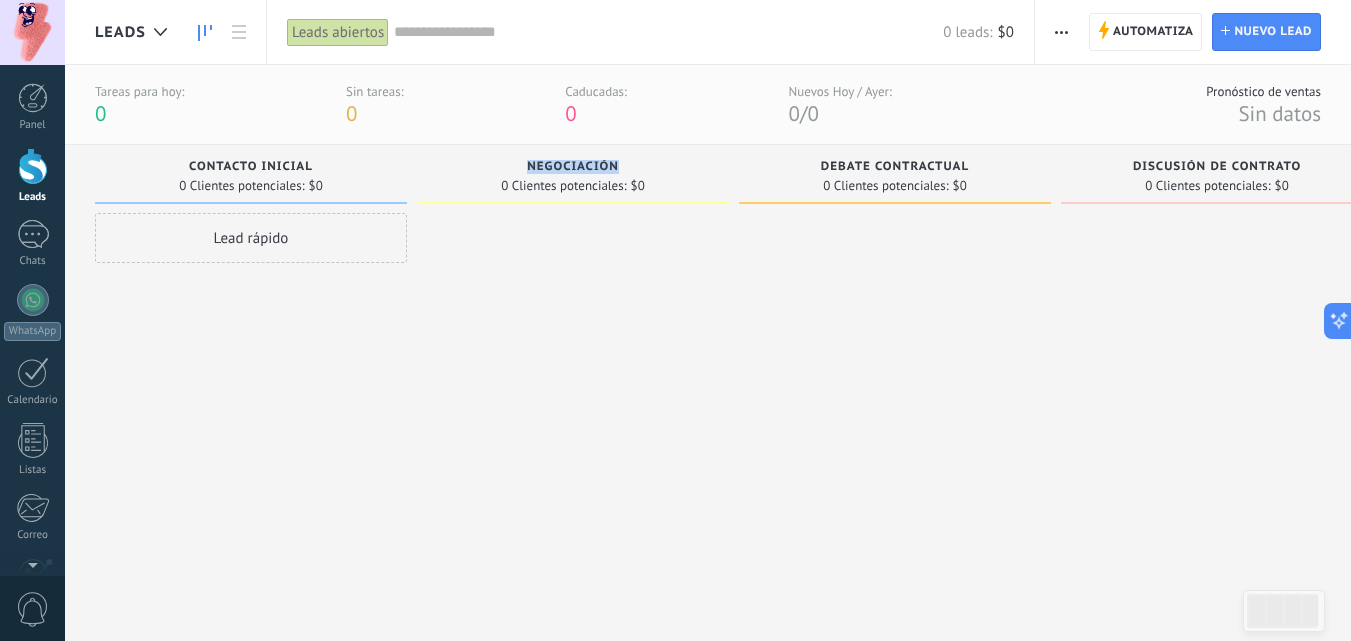 click on "Negociación" at bounding box center (573, 167) 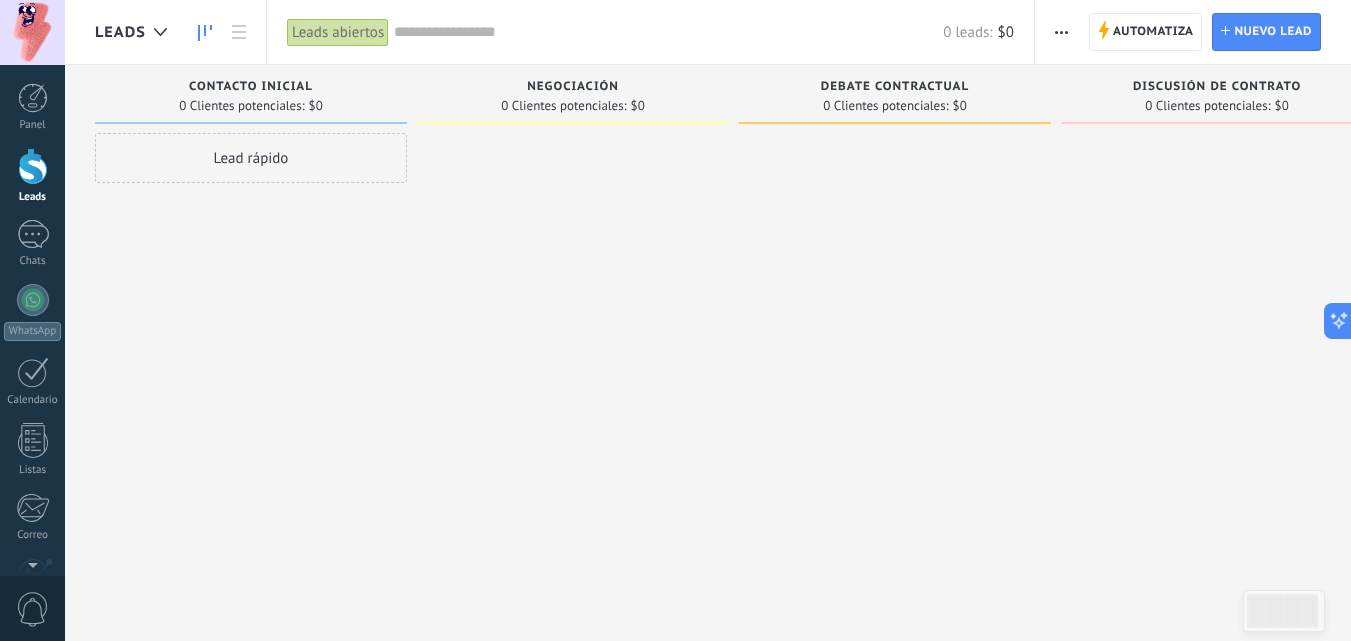 click on "Contacto inicial 0 Clientes potenciales: $0 Lead rápido" at bounding box center (256, 289) 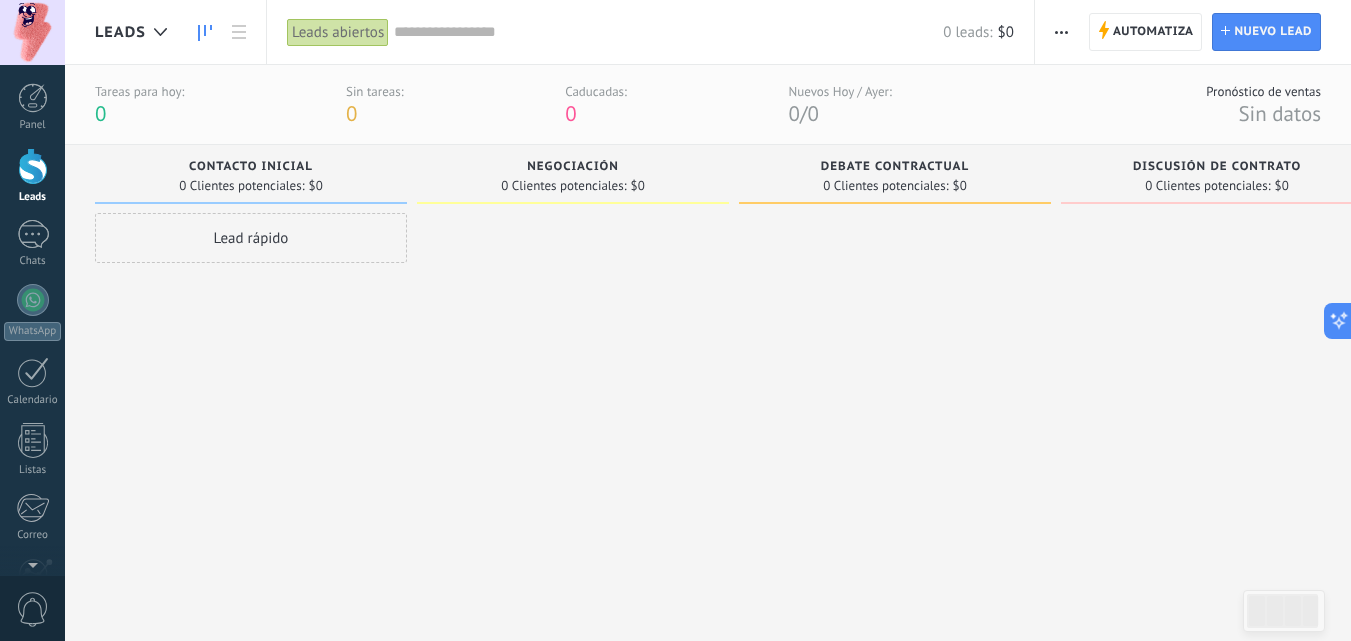click on "Lead rápido" at bounding box center [251, 238] 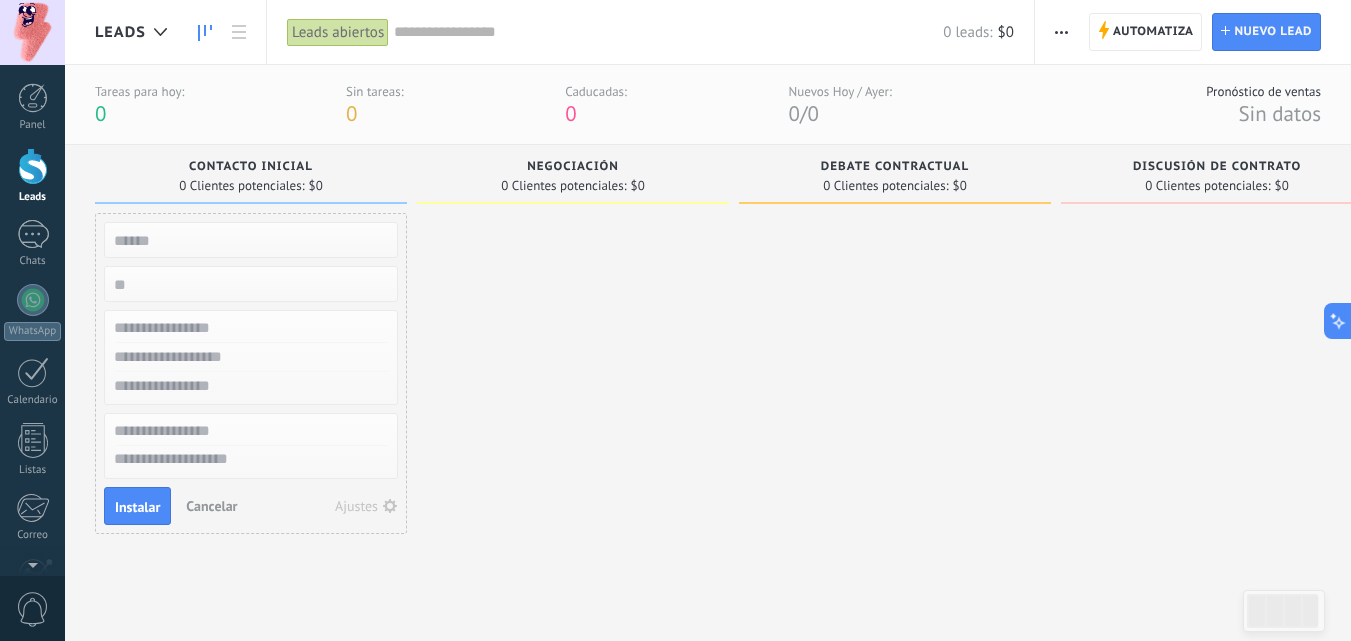 click on "0  Clientes potenciales:" at bounding box center (241, 186) 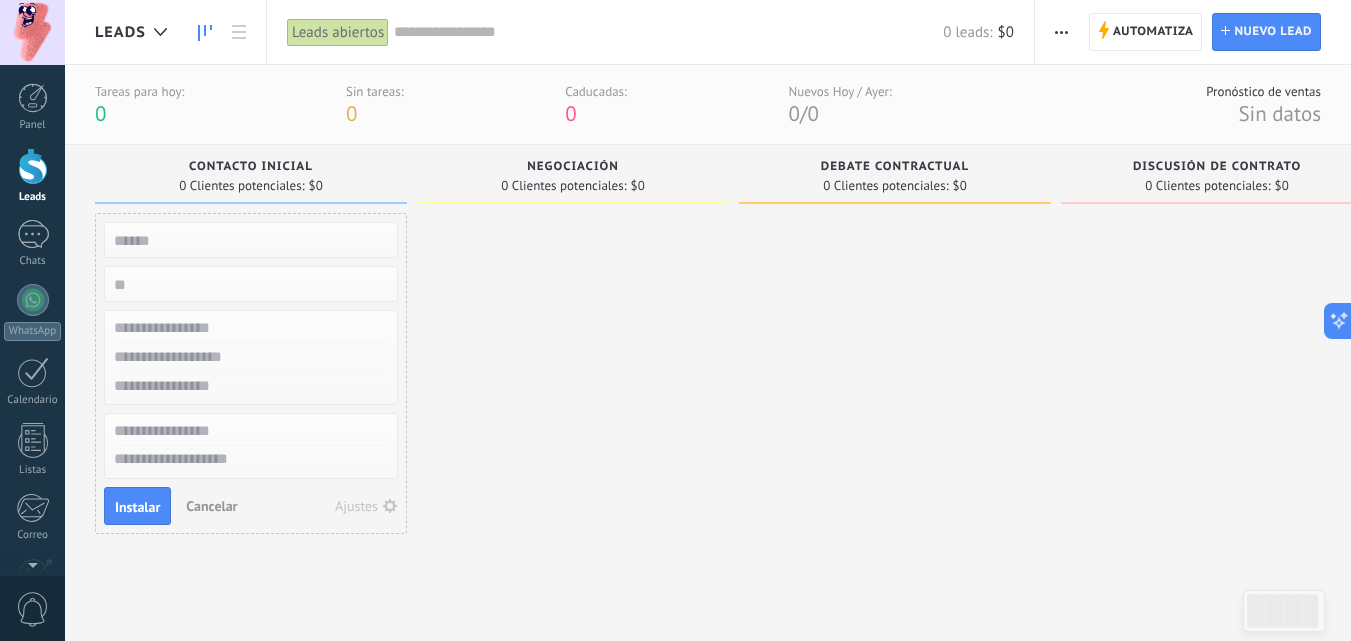 click on "Contacto inicial 0  Clientes potenciales:  $0" at bounding box center (251, 174) 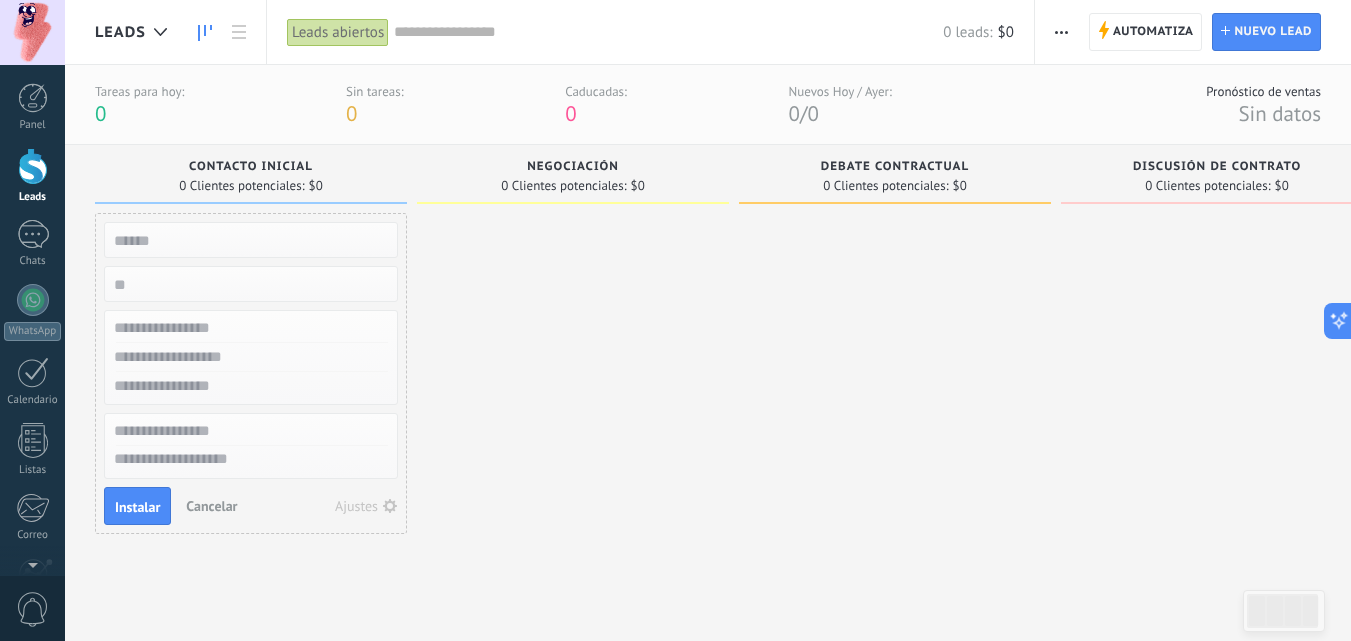 click at bounding box center [33, 166] 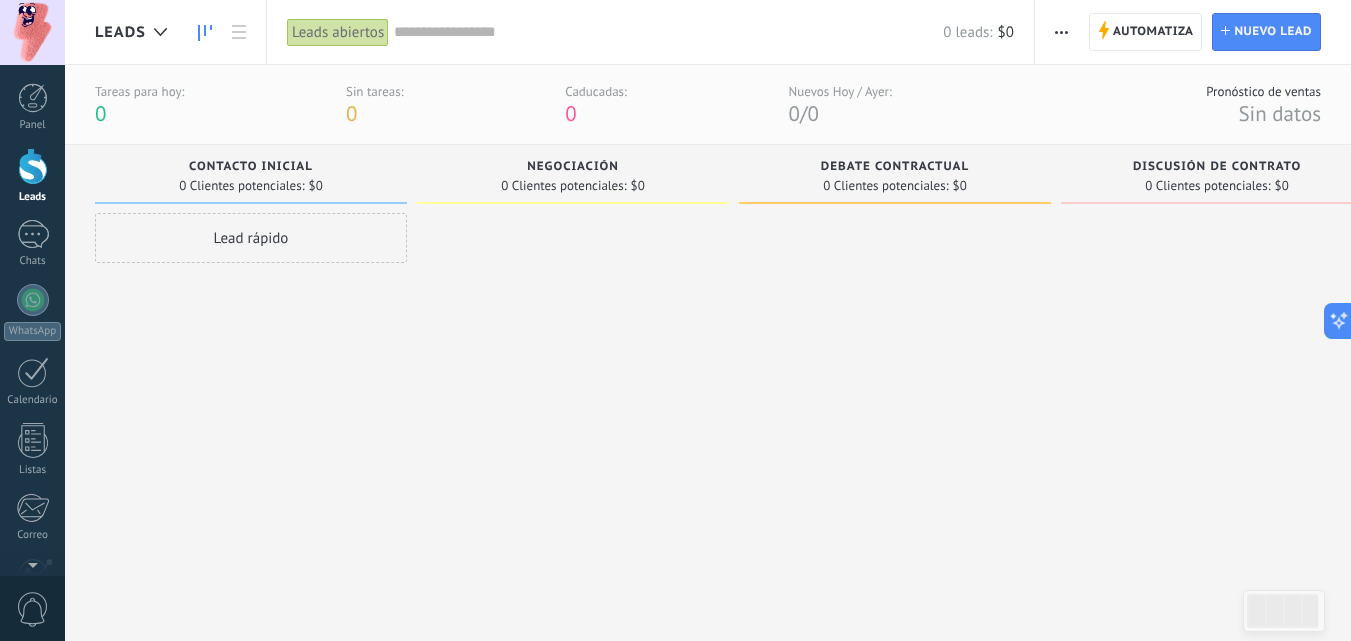 click on "0  Clientes potenciales:  $0" at bounding box center [251, 185] 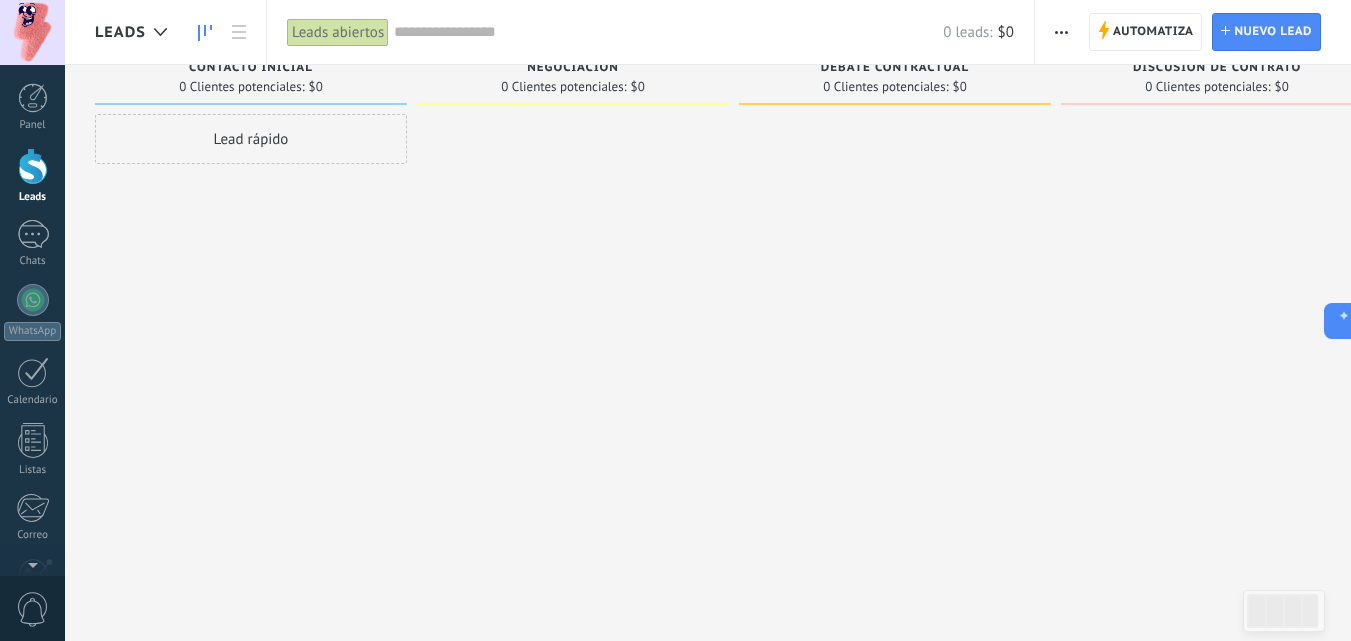scroll, scrollTop: 0, scrollLeft: 0, axis: both 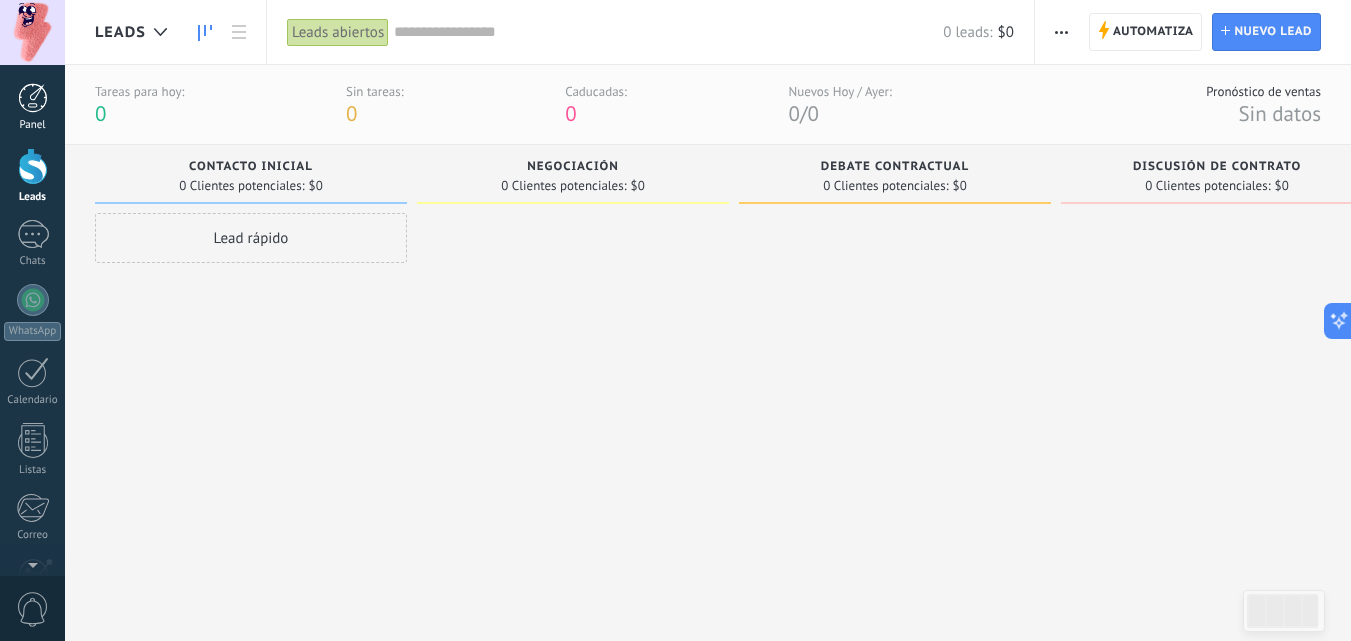 click at bounding box center [33, 98] 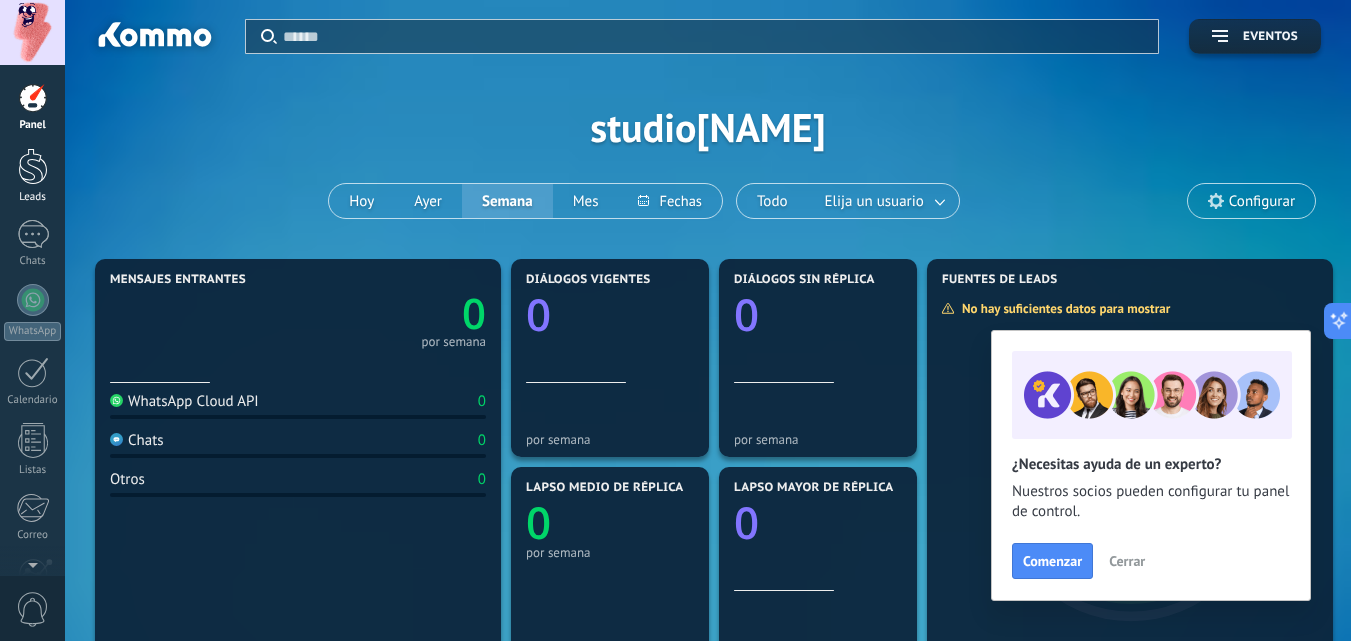 click at bounding box center [33, 166] 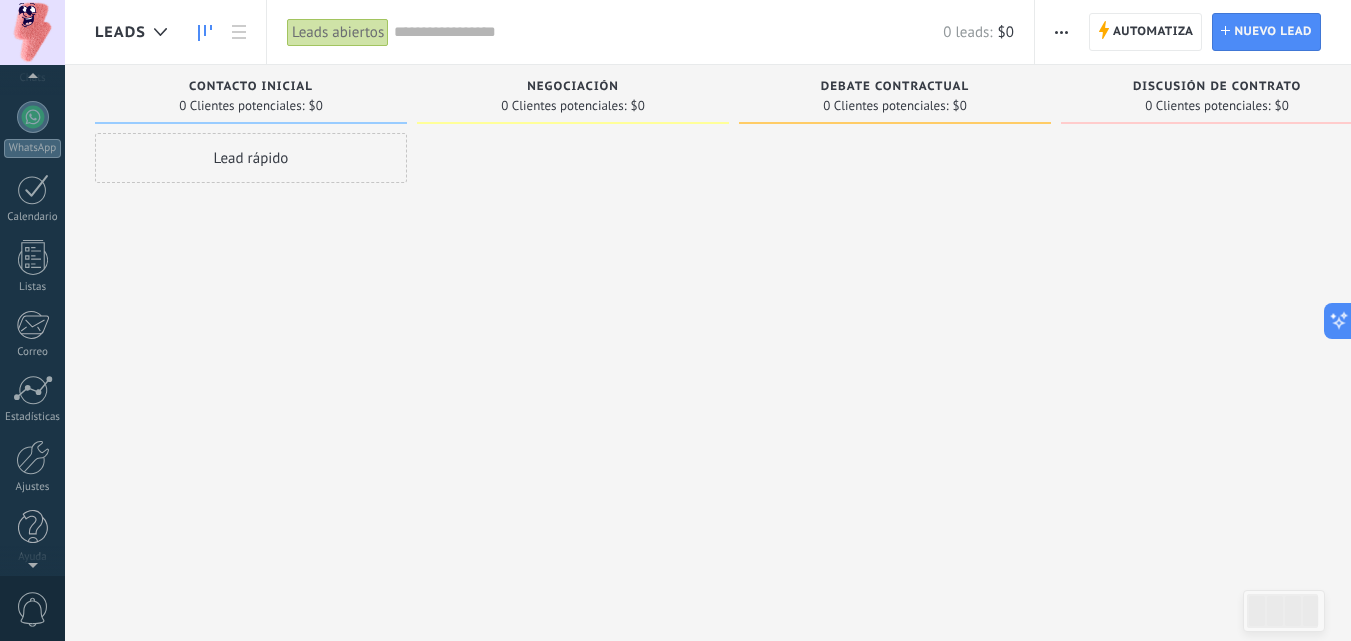 scroll, scrollTop: 191, scrollLeft: 0, axis: vertical 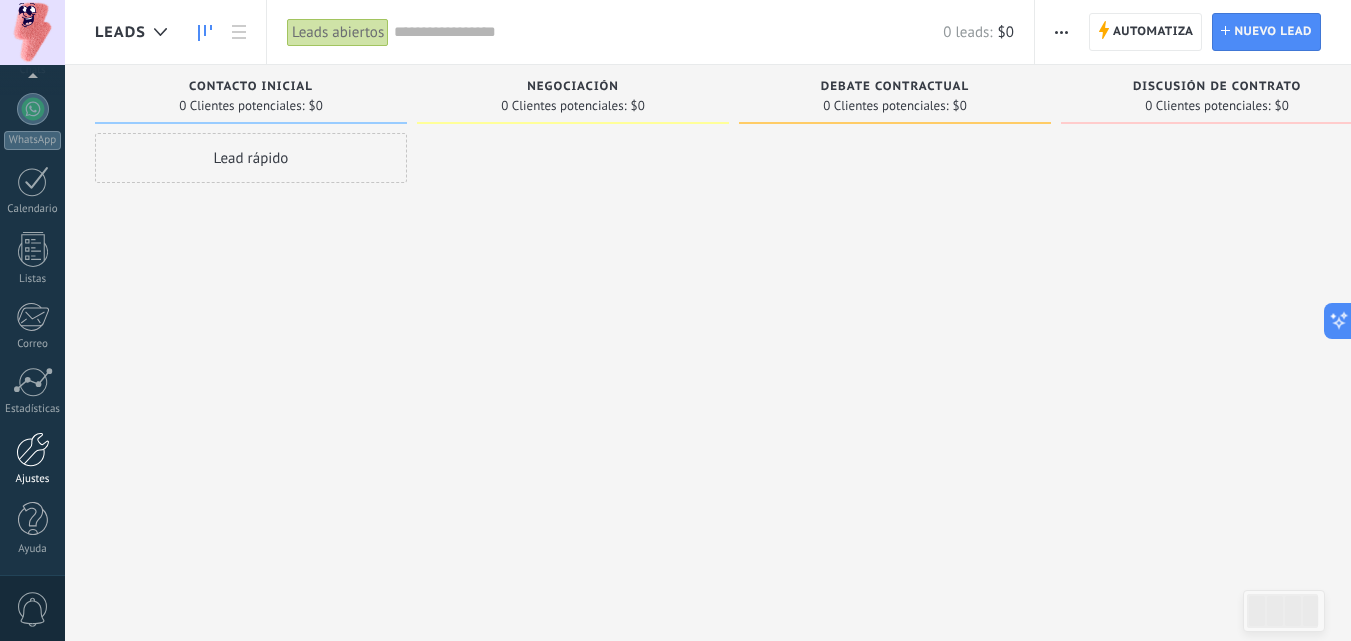 click at bounding box center (33, 449) 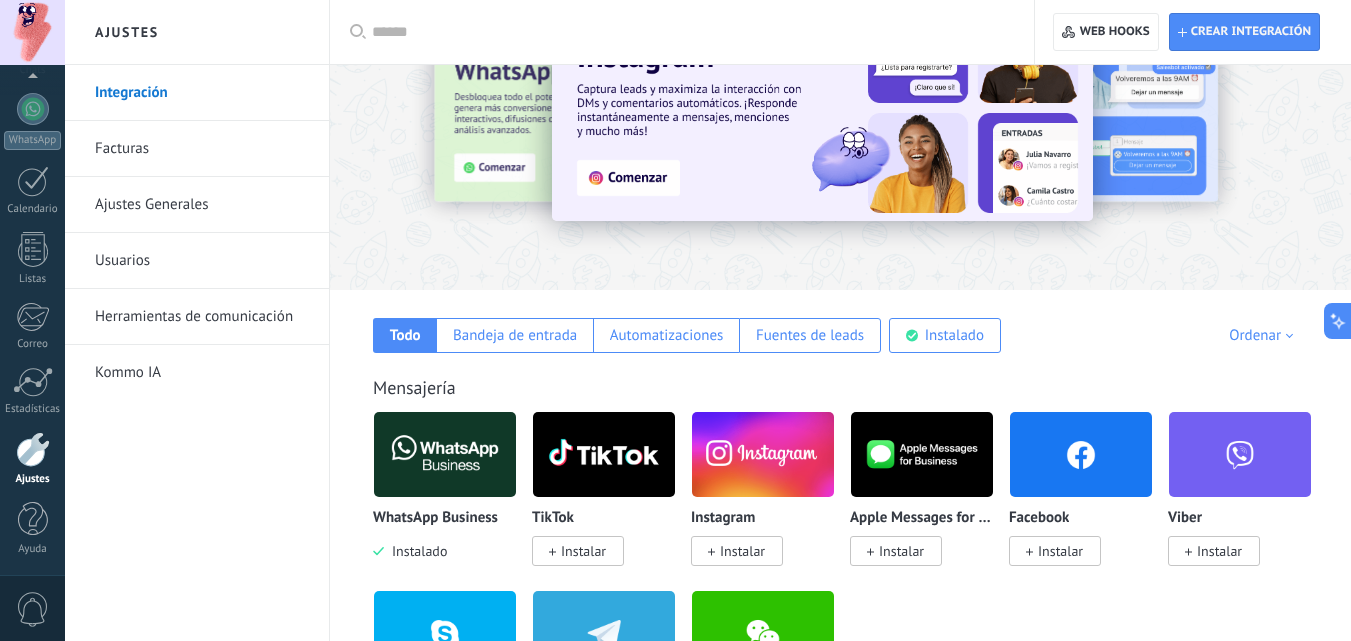 scroll, scrollTop: 0, scrollLeft: 0, axis: both 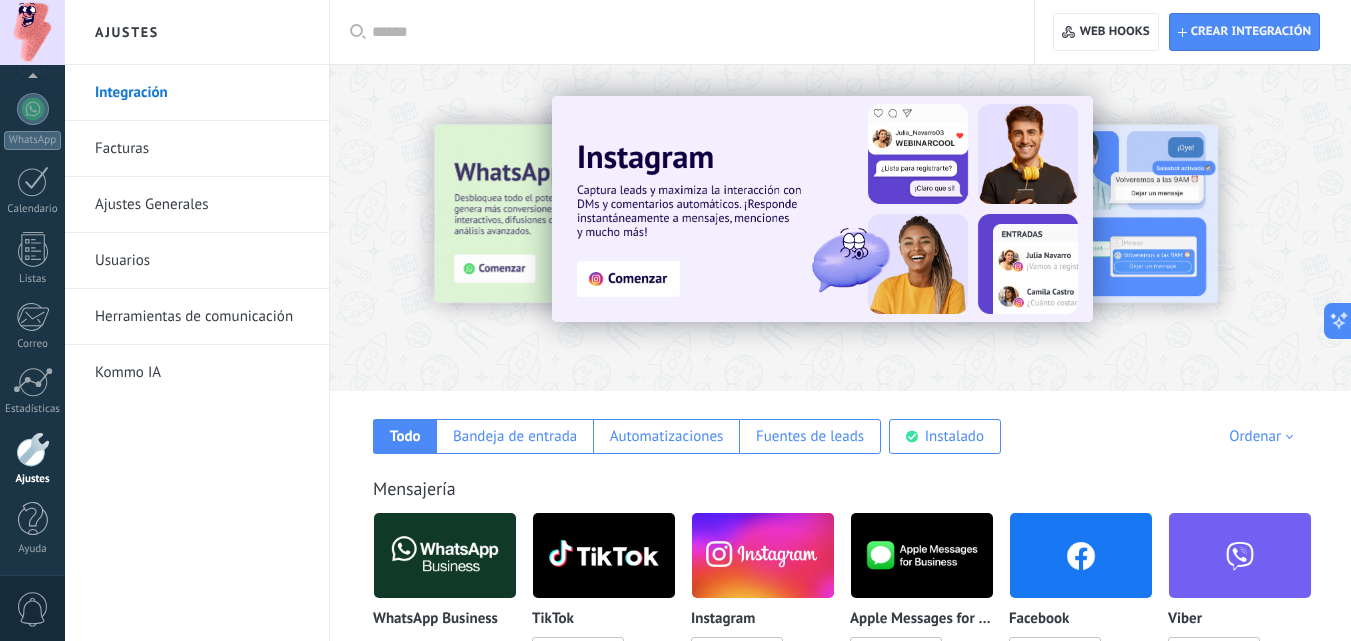 click on "Facturas" at bounding box center [202, 149] 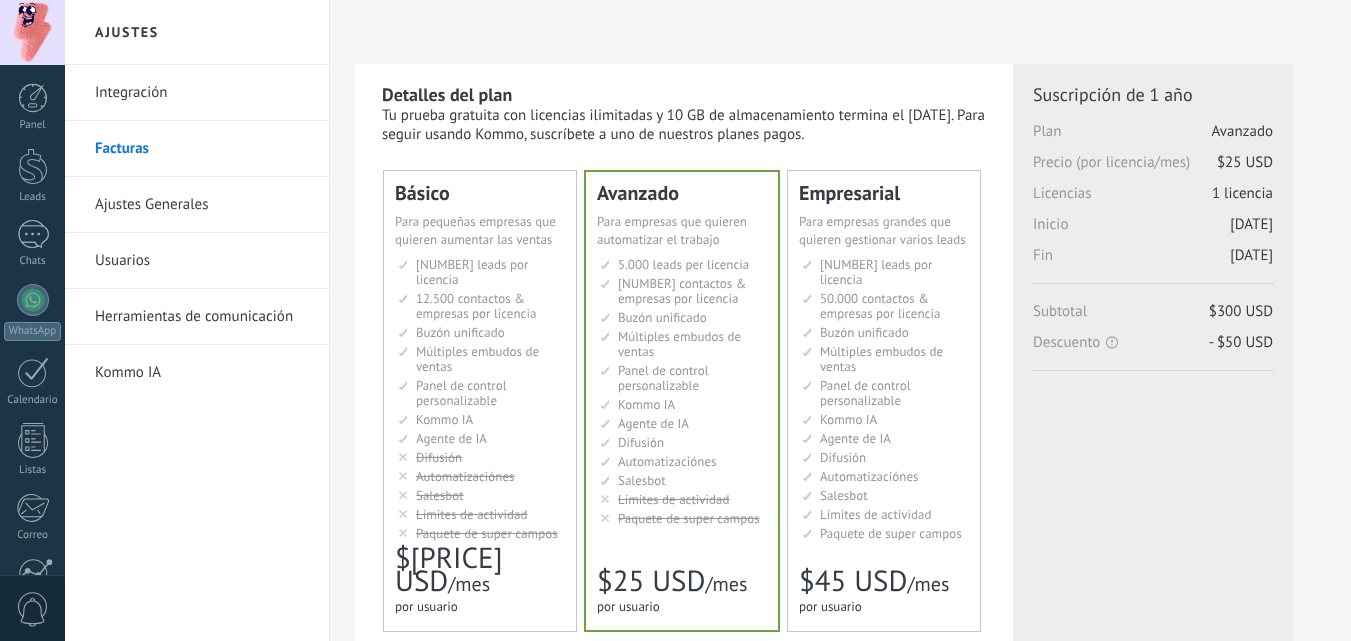 scroll, scrollTop: 0, scrollLeft: 0, axis: both 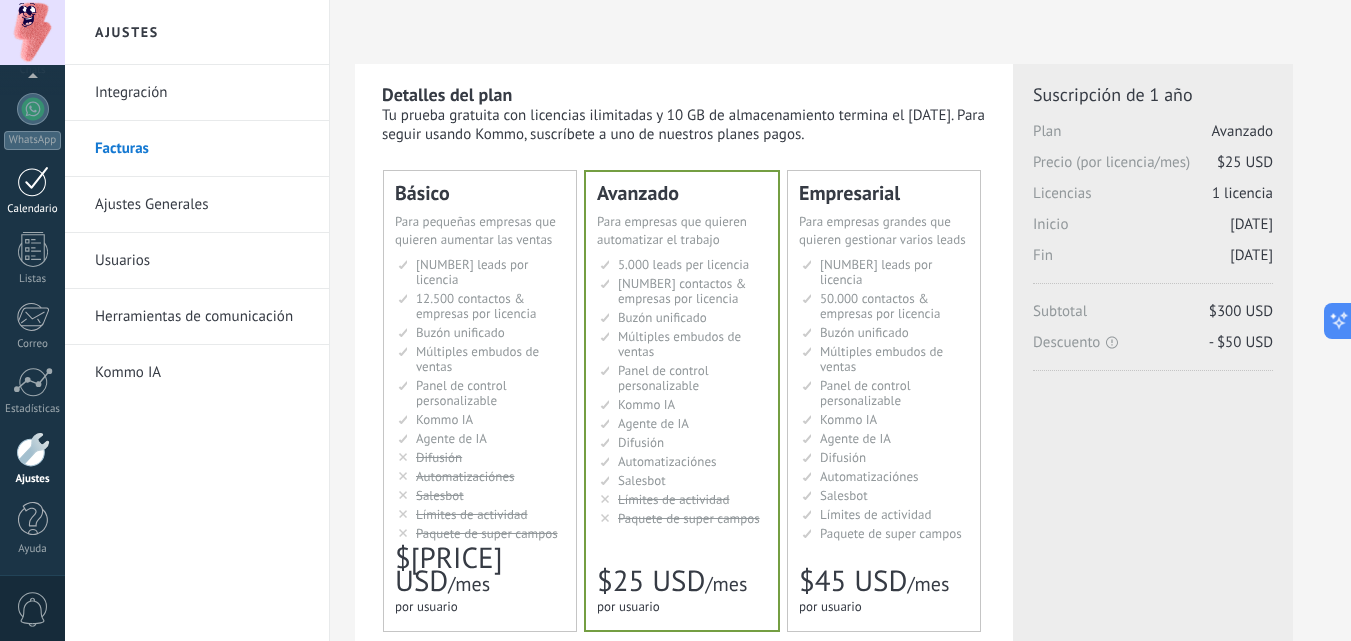 click at bounding box center (33, 181) 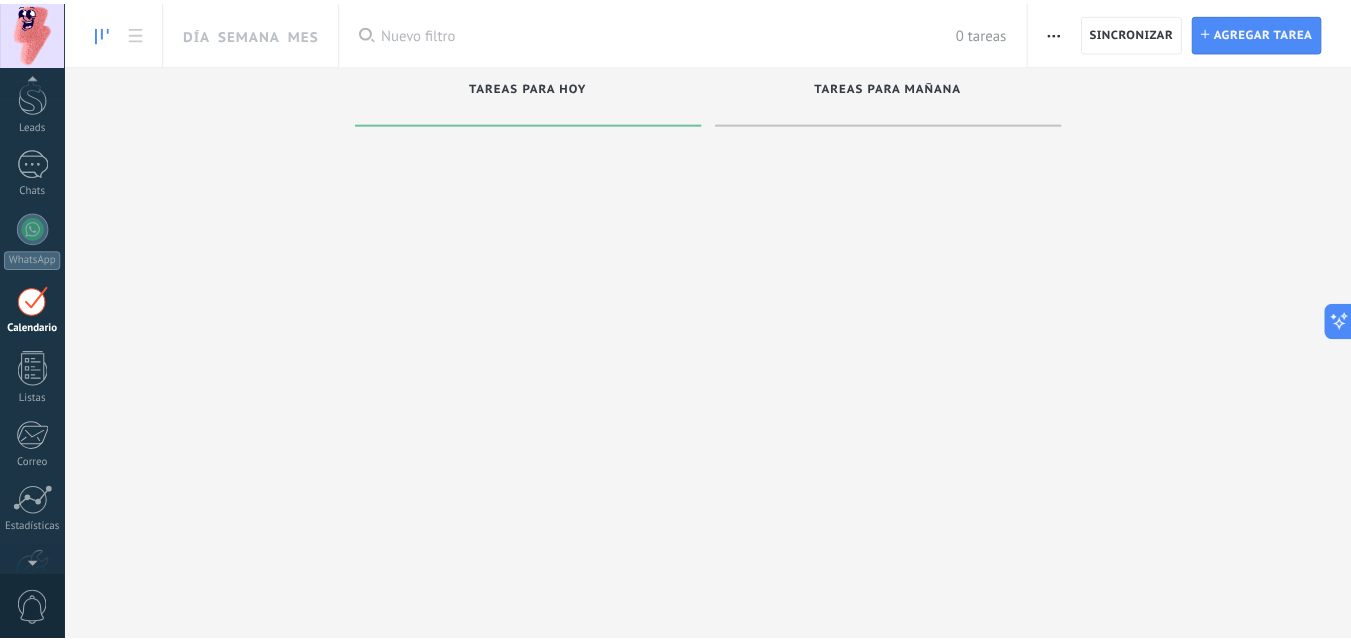 scroll, scrollTop: 58, scrollLeft: 0, axis: vertical 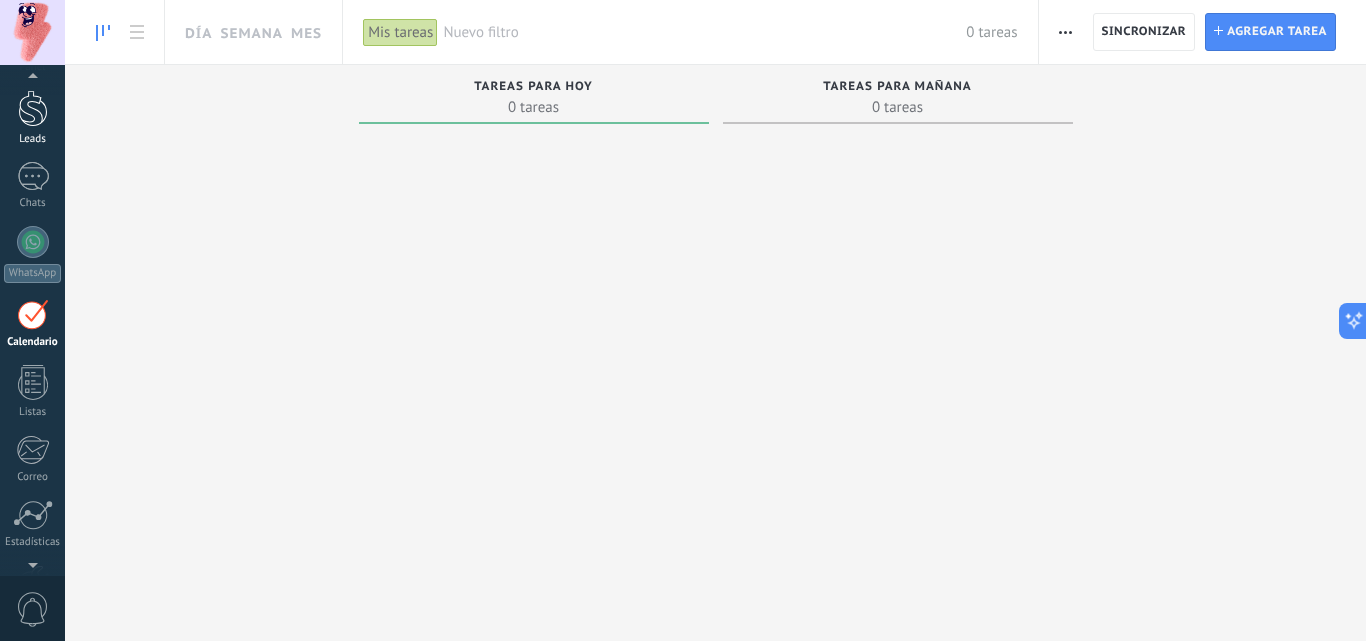 click at bounding box center [33, 108] 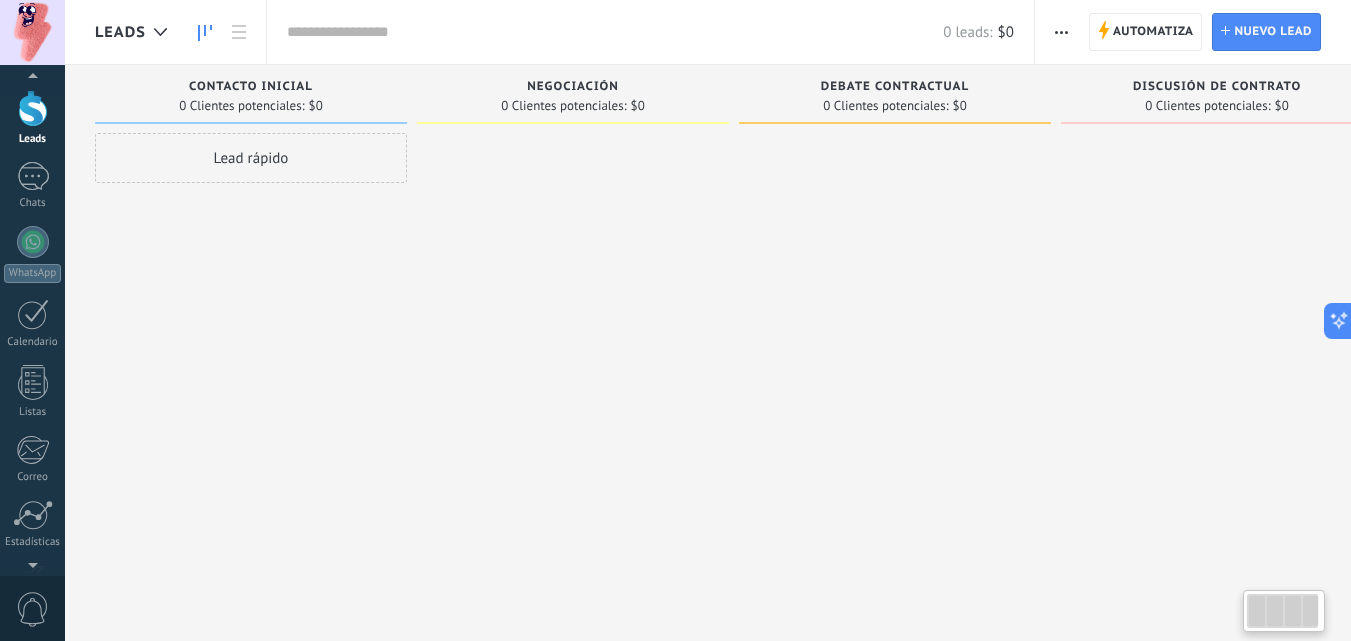 scroll, scrollTop: 0, scrollLeft: 0, axis: both 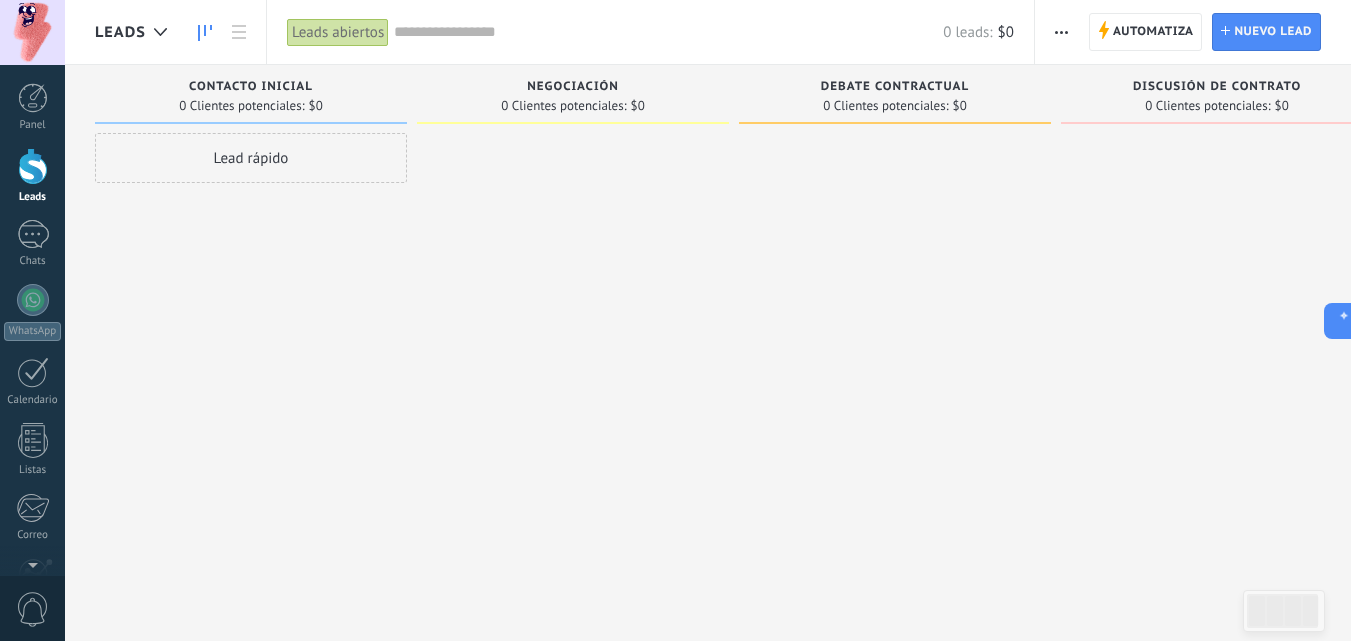 click on "Contacto inicial 0 Clientes potenciales: $0 Lead rápido" at bounding box center [256, 289] 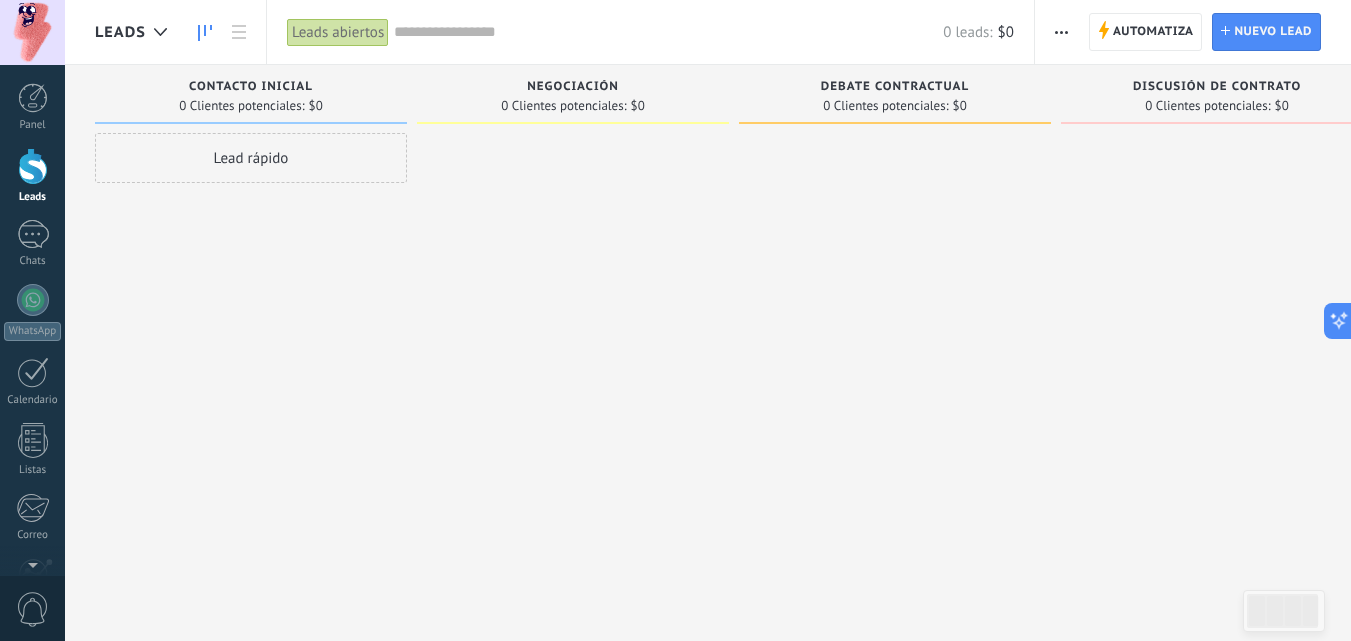 click at bounding box center (33, 166) 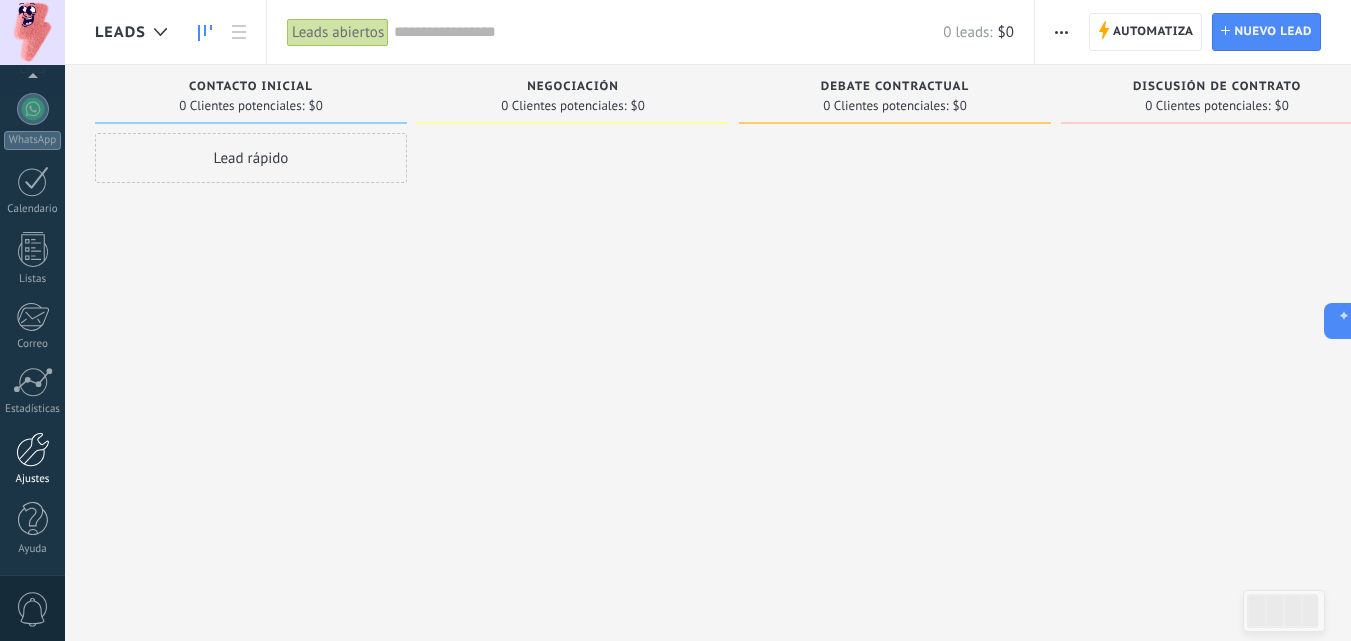 click at bounding box center [33, 449] 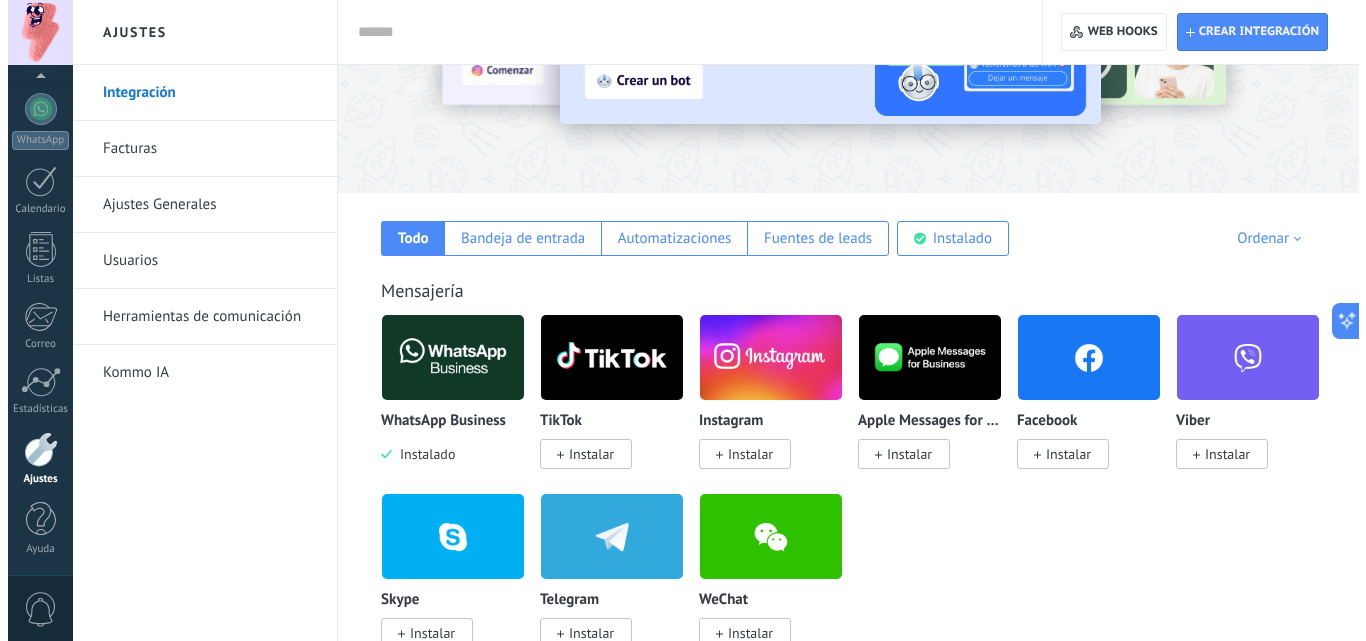 scroll, scrollTop: 0, scrollLeft: 0, axis: both 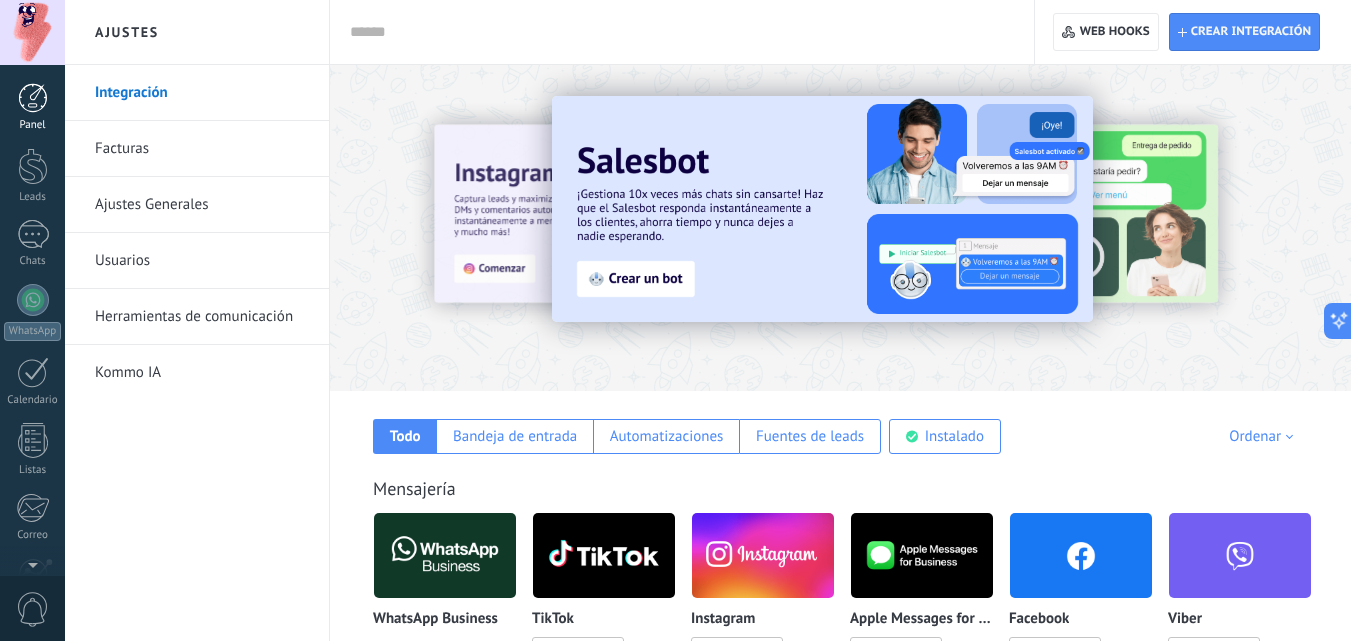 click at bounding box center [33, 98] 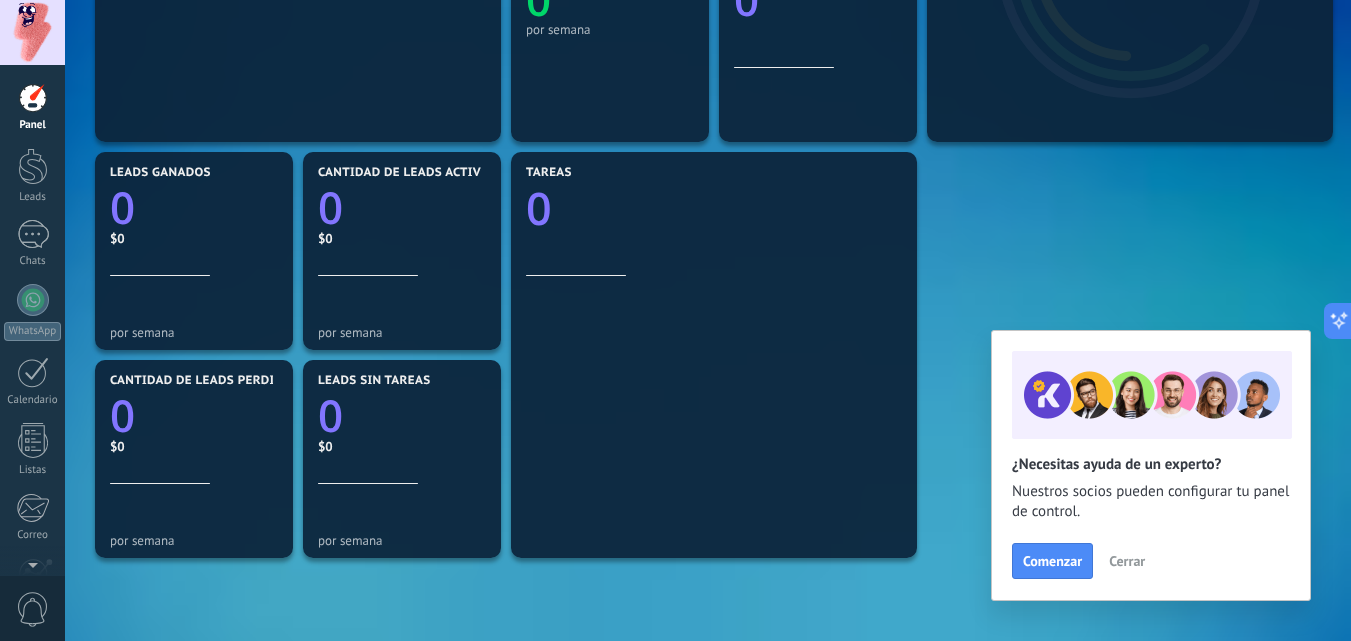 scroll, scrollTop: 0, scrollLeft: 0, axis: both 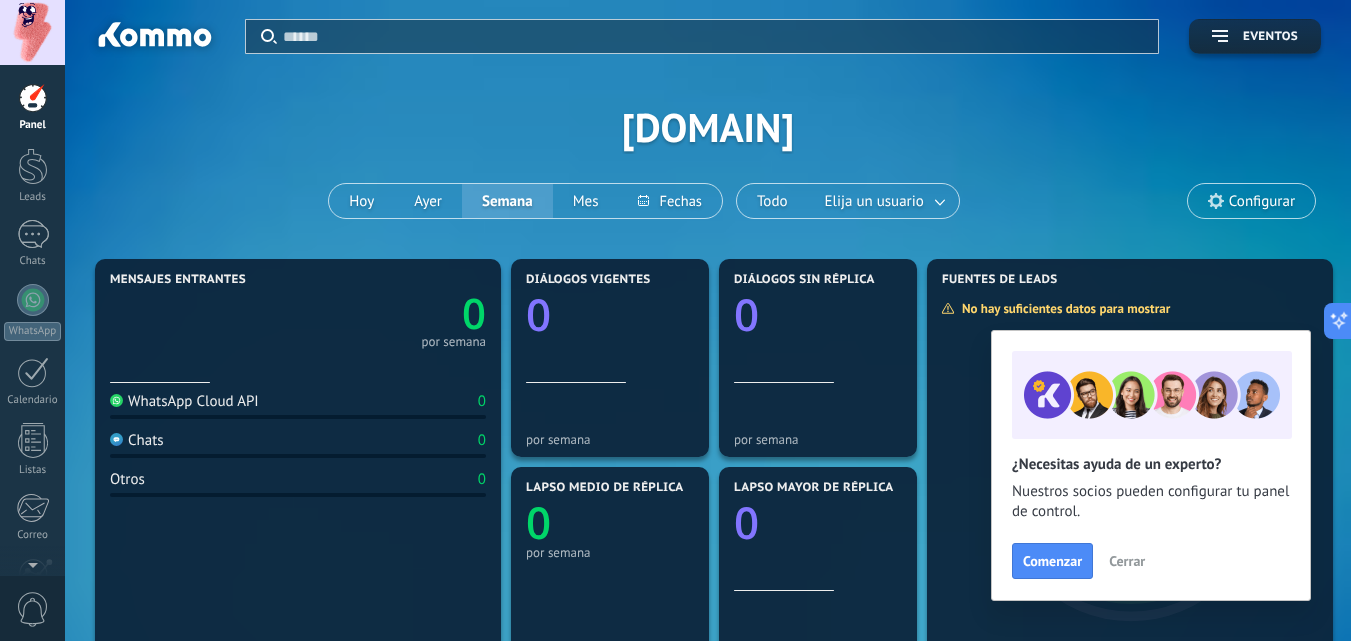 click on "Configurar" at bounding box center [1262, 201] 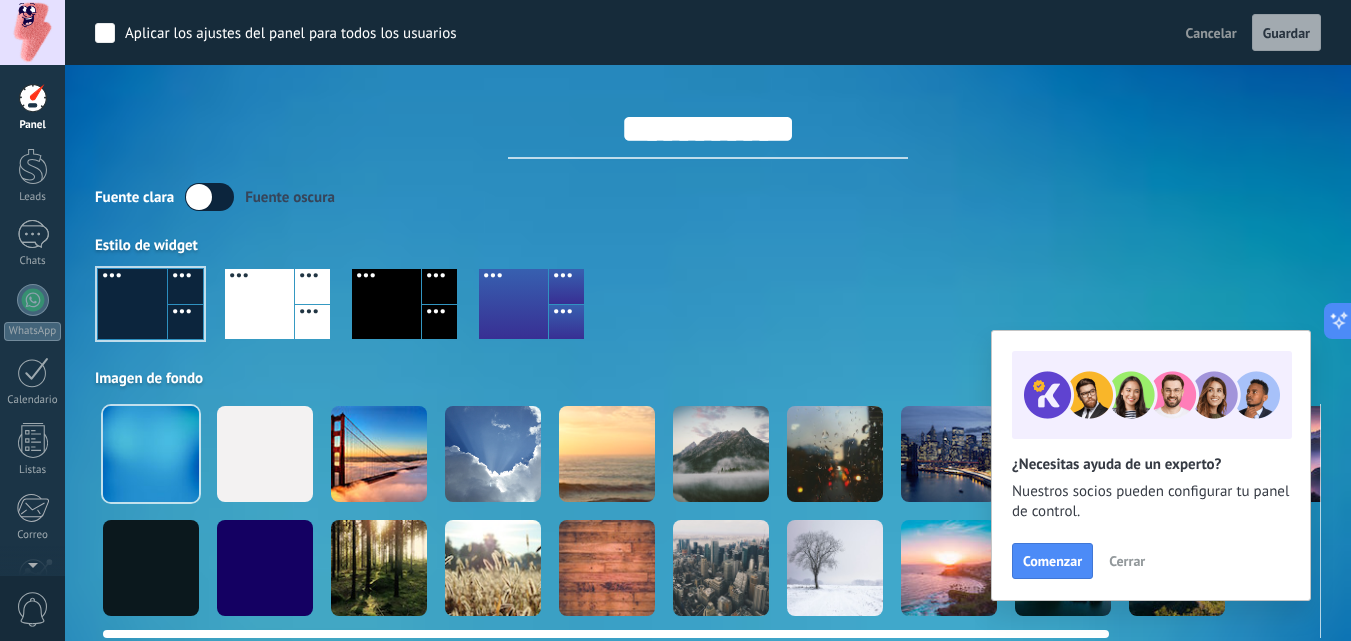 click at bounding box center [151, 454] 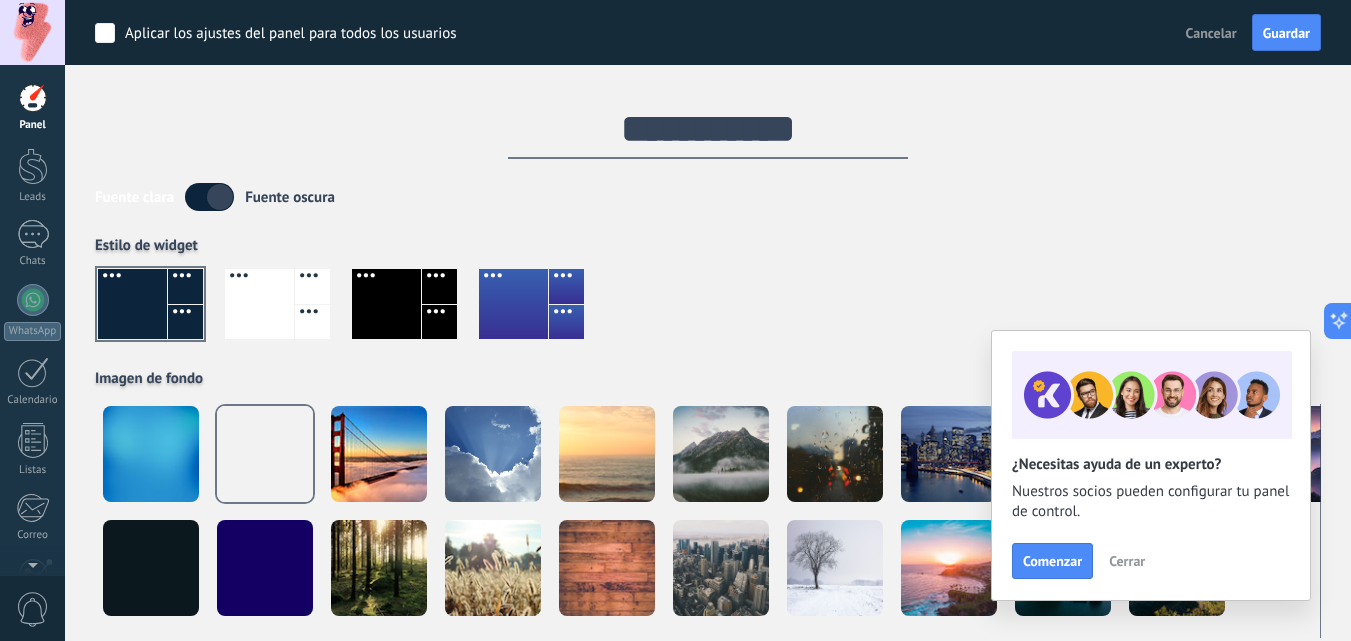 click at bounding box center [708, 312] 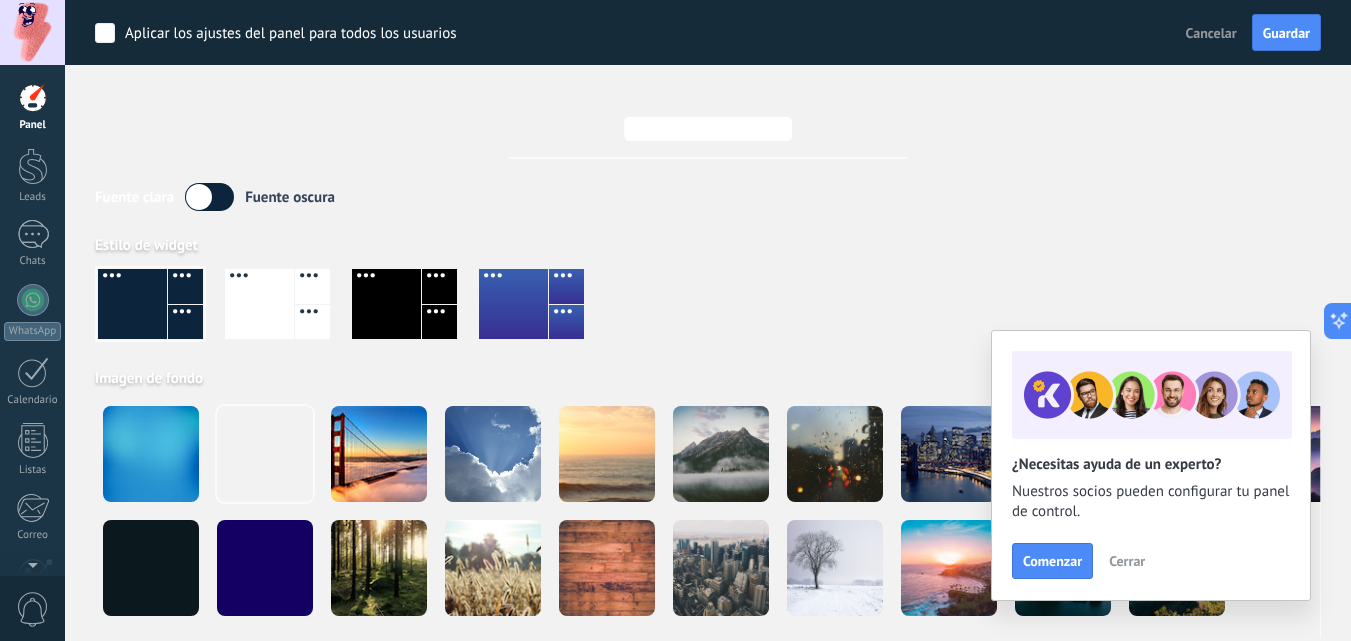 click at bounding box center (209, 197) 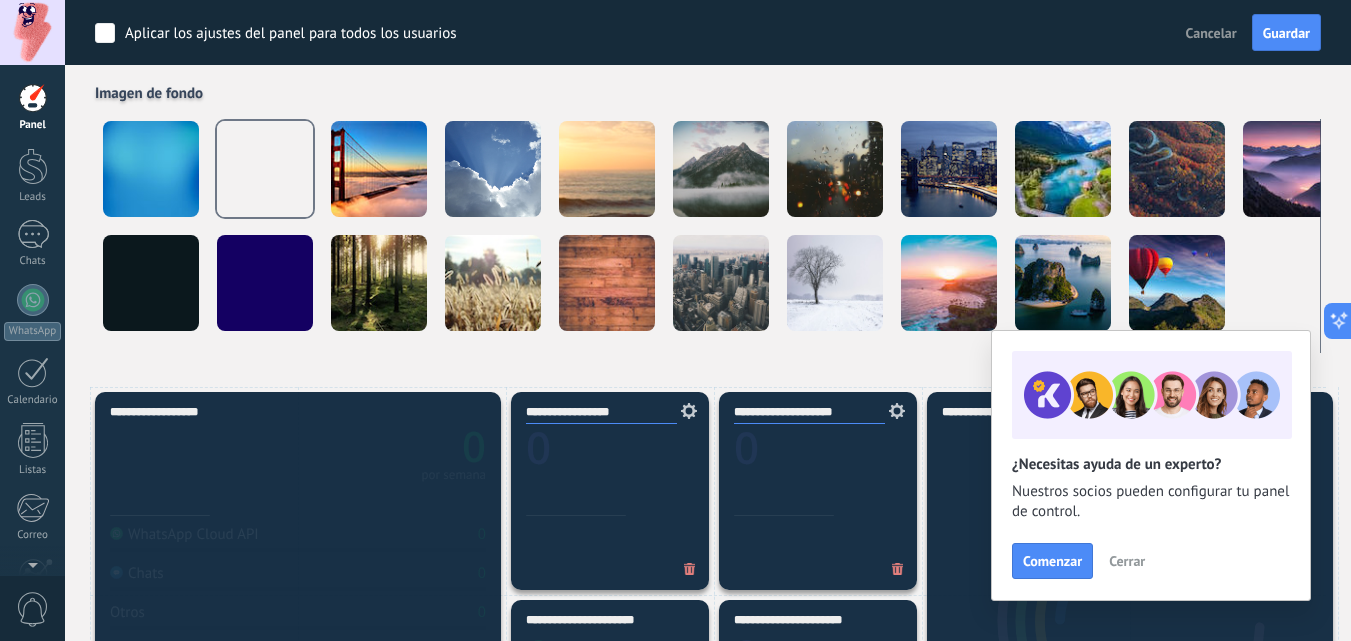 scroll, scrollTop: 330, scrollLeft: 0, axis: vertical 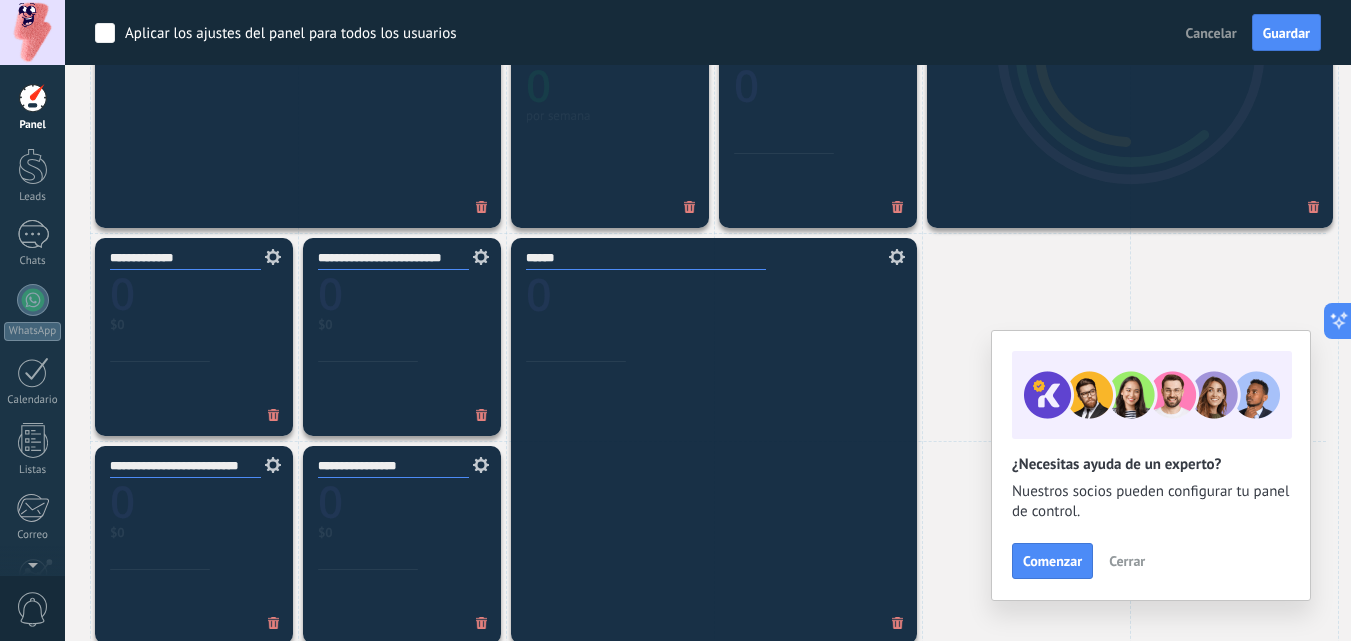 click on "Cerrar" at bounding box center [1127, 561] 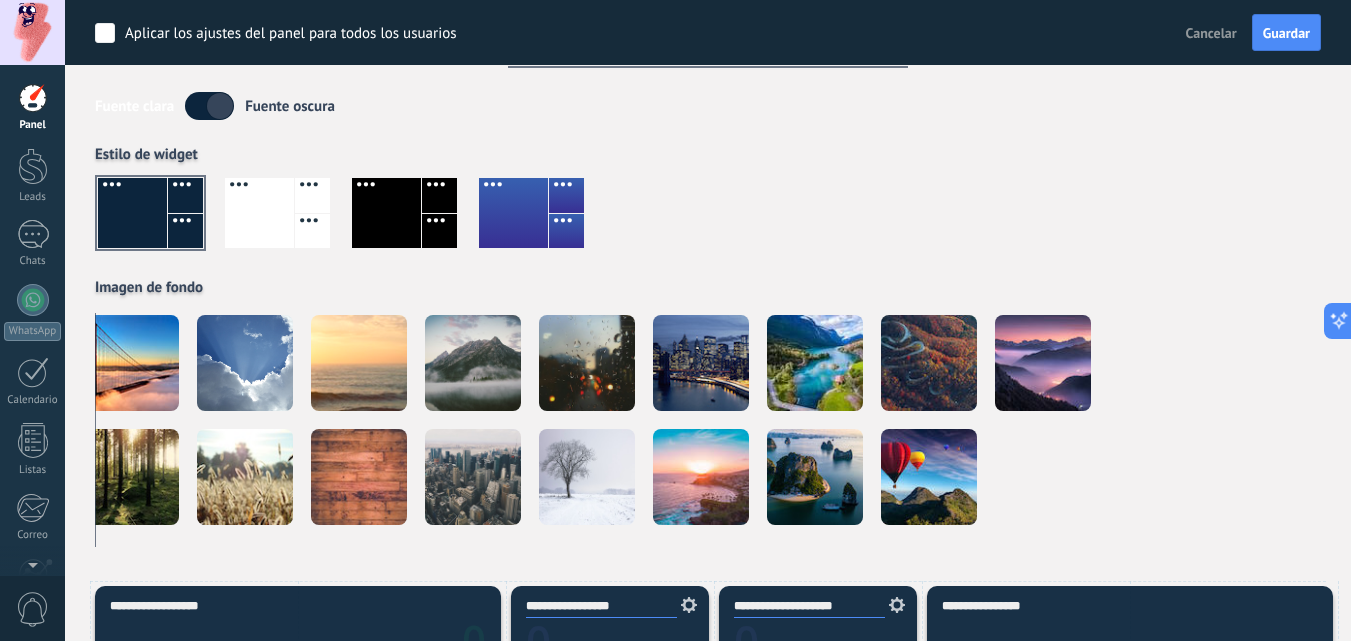 scroll, scrollTop: 0, scrollLeft: 0, axis: both 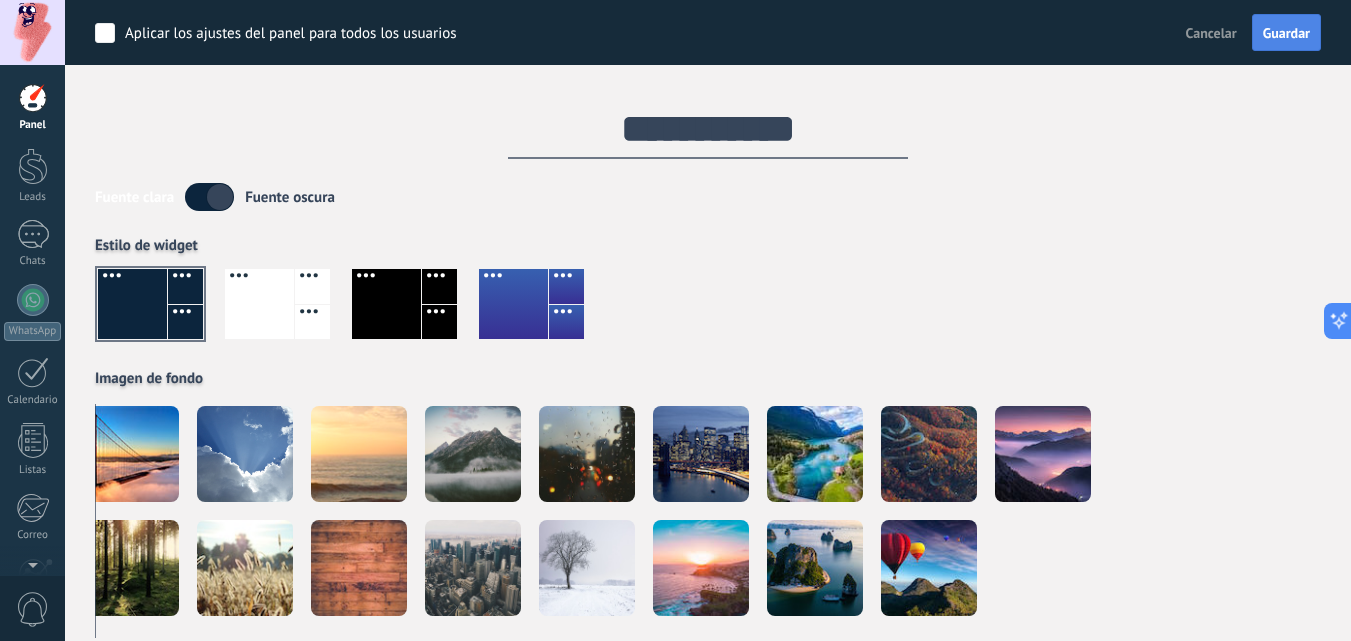 click on "Guardar" at bounding box center [1286, 33] 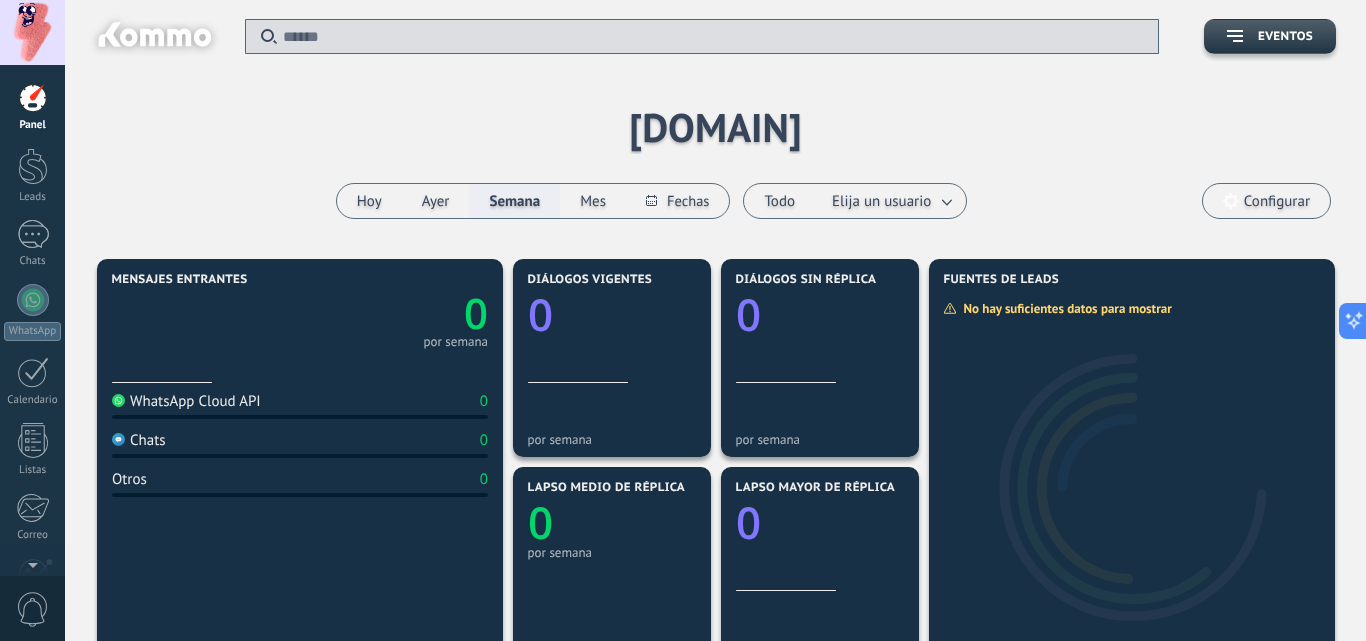 scroll, scrollTop: 0, scrollLeft: 233, axis: horizontal 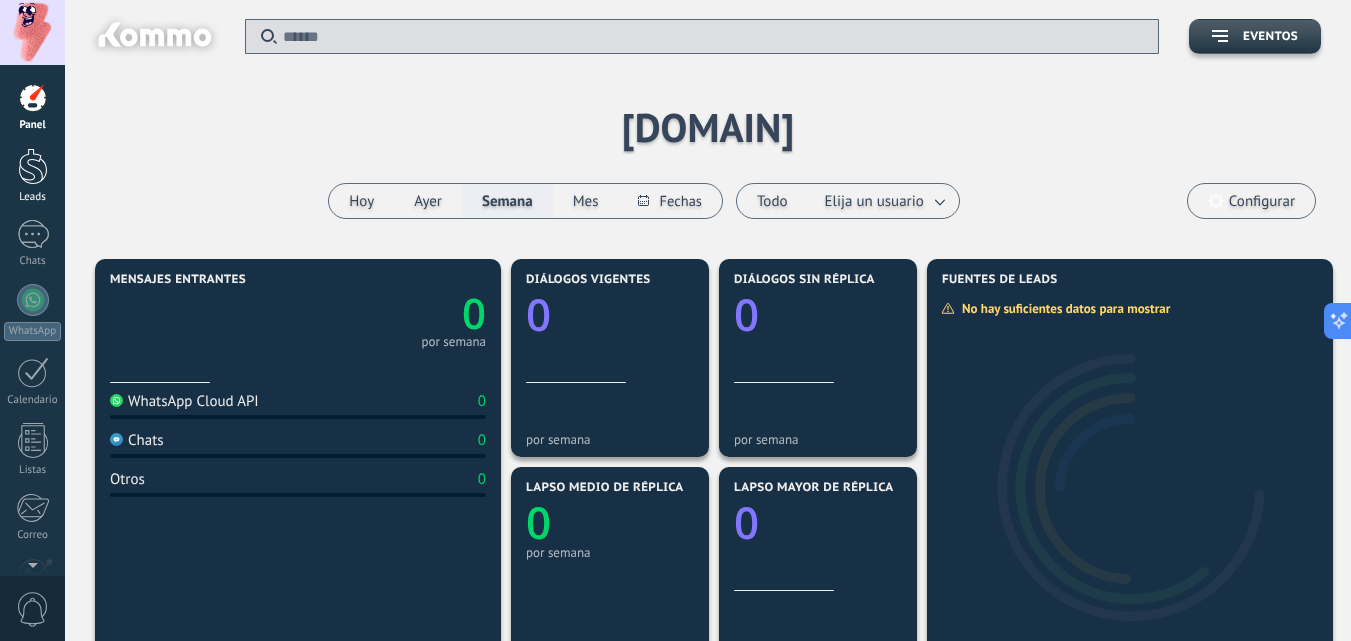 click at bounding box center [33, 166] 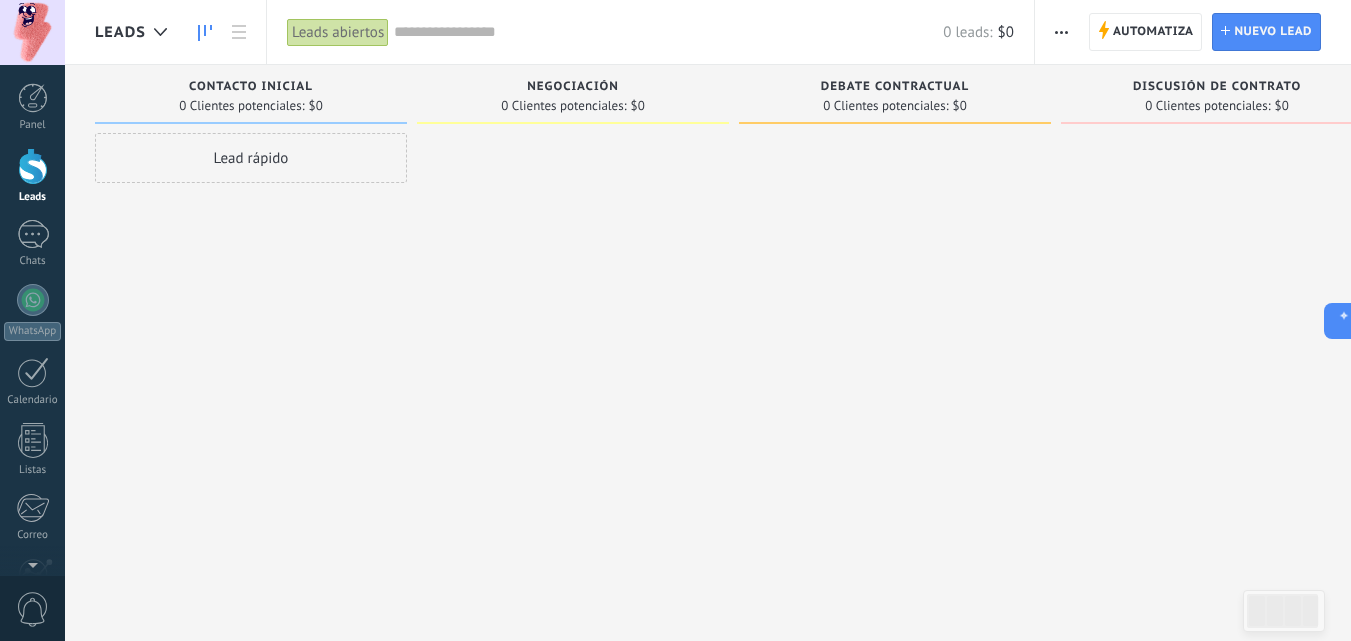 click on "0  Clientes potenciales:" at bounding box center [241, 106] 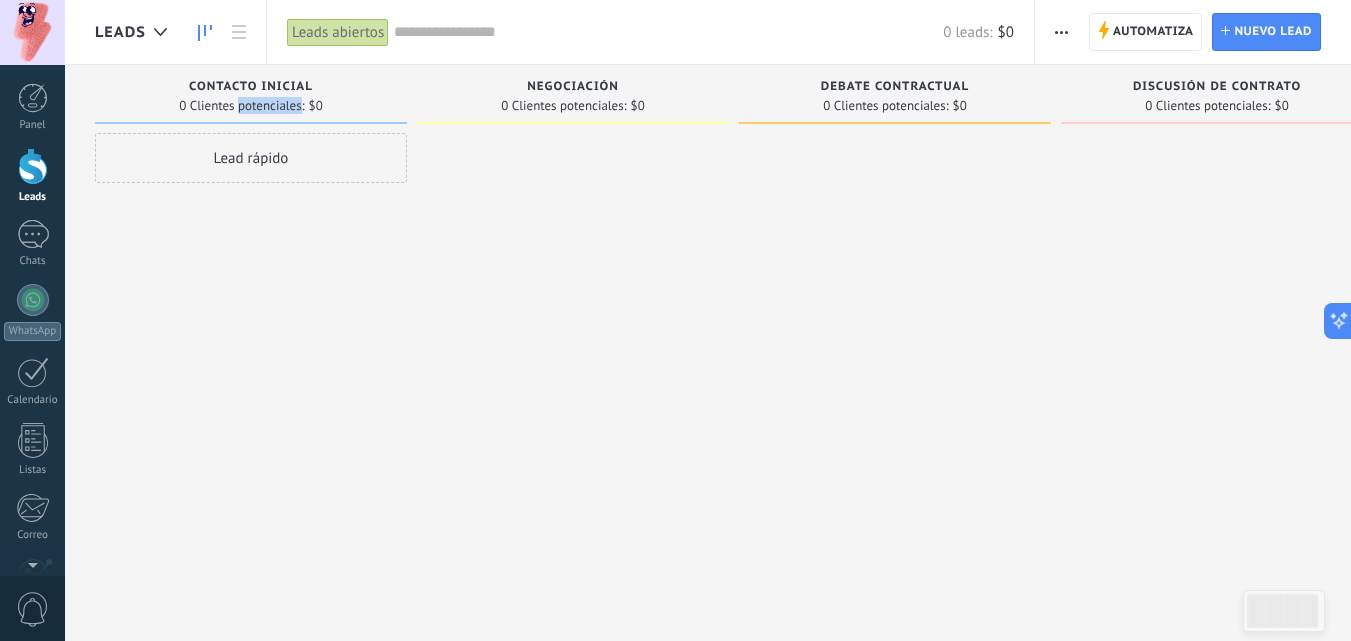 click on "0  Clientes potenciales:" at bounding box center (241, 106) 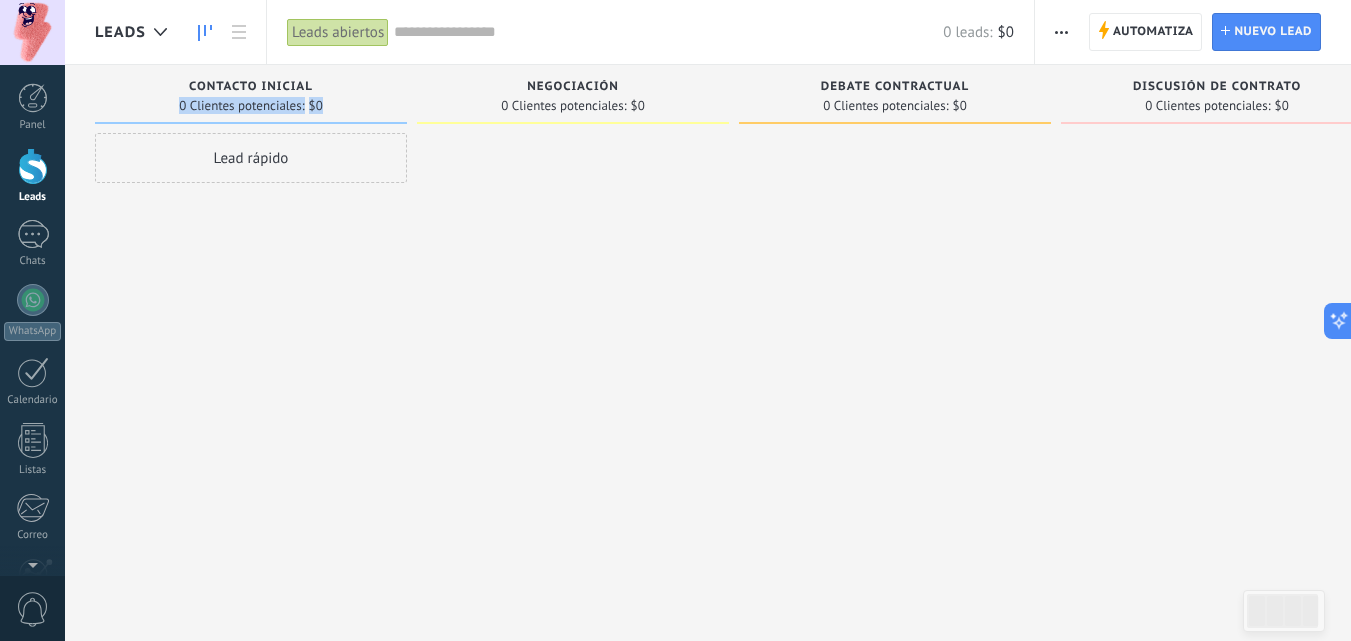 click on "0  Clientes potenciales:" at bounding box center [241, 106] 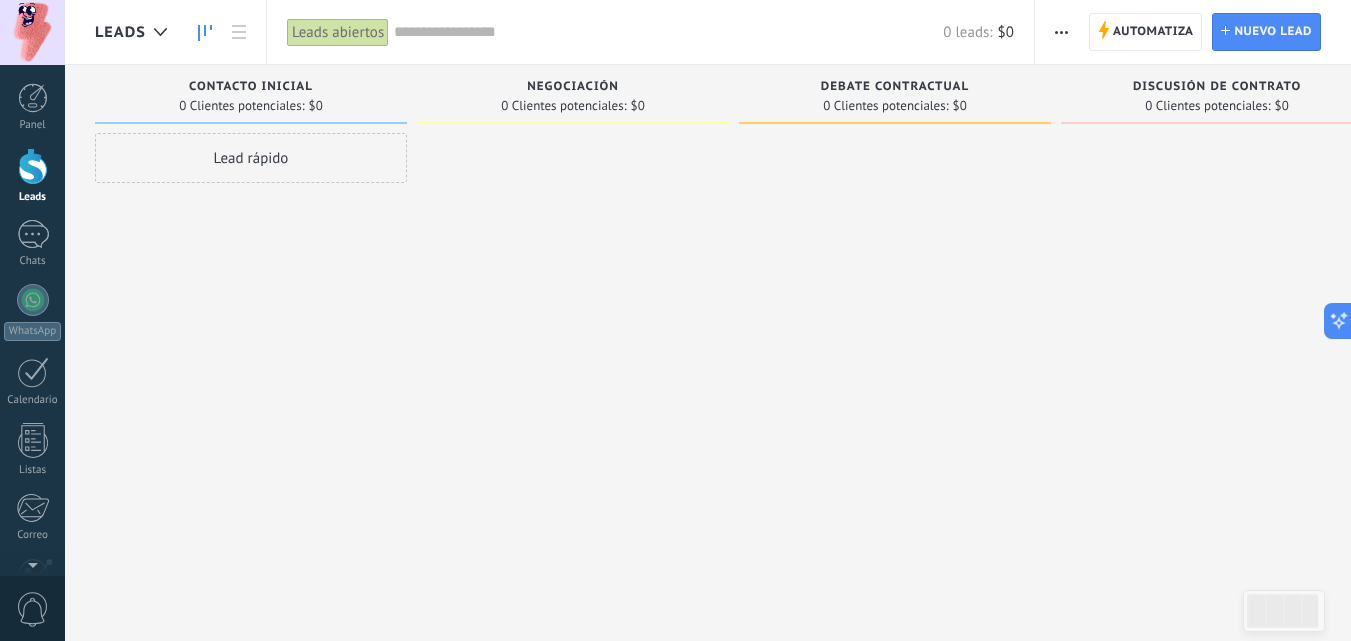click on "Negociación 0  Clientes potenciales:  $0" at bounding box center [573, 95] 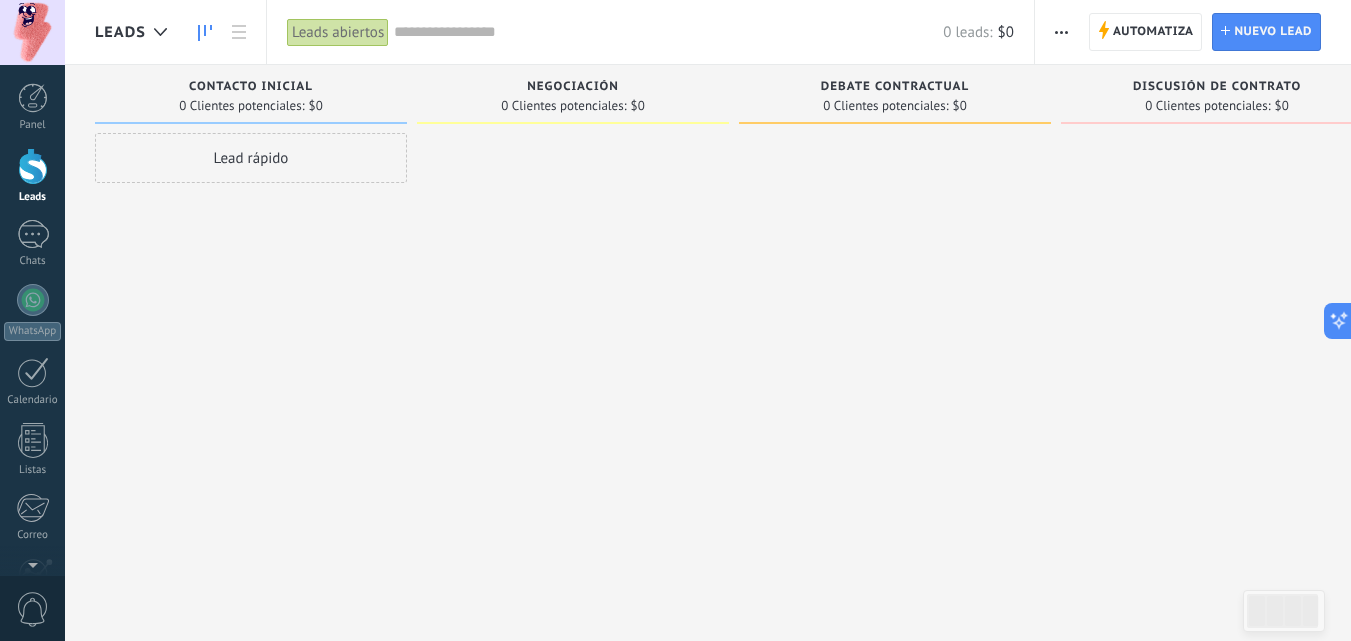 click on "Negociación 0  Clientes potenciales:  $0" at bounding box center [573, 95] 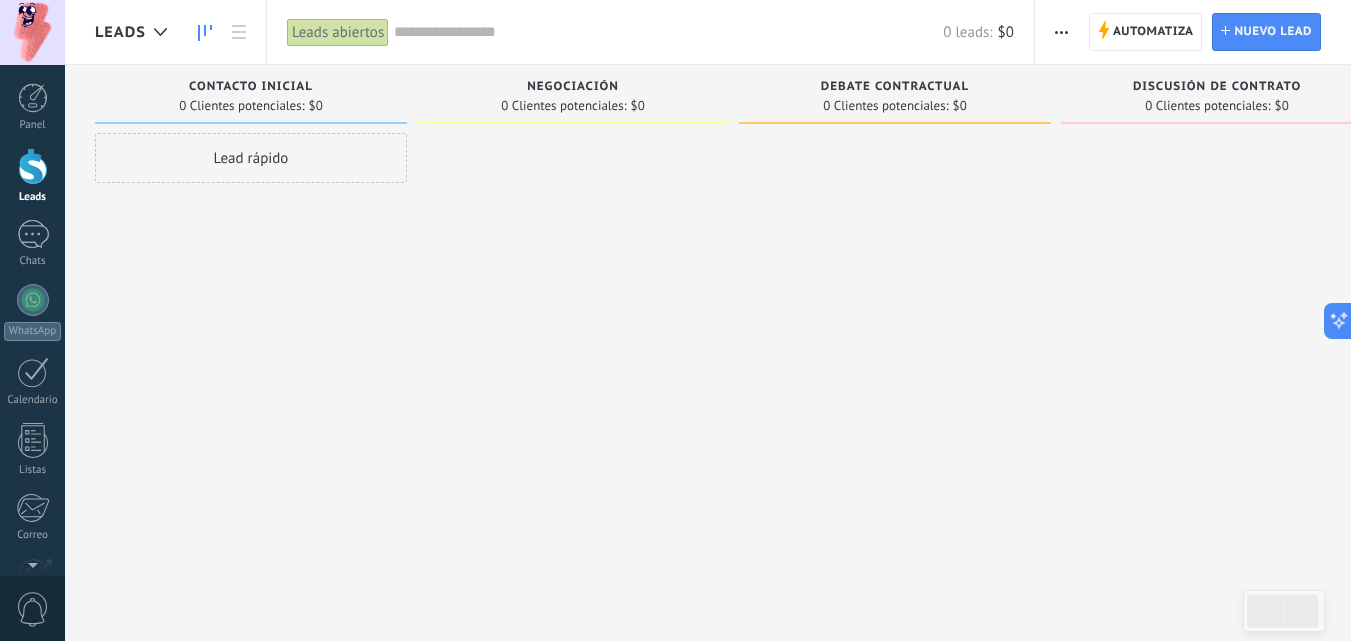 click at bounding box center (1061, 32) 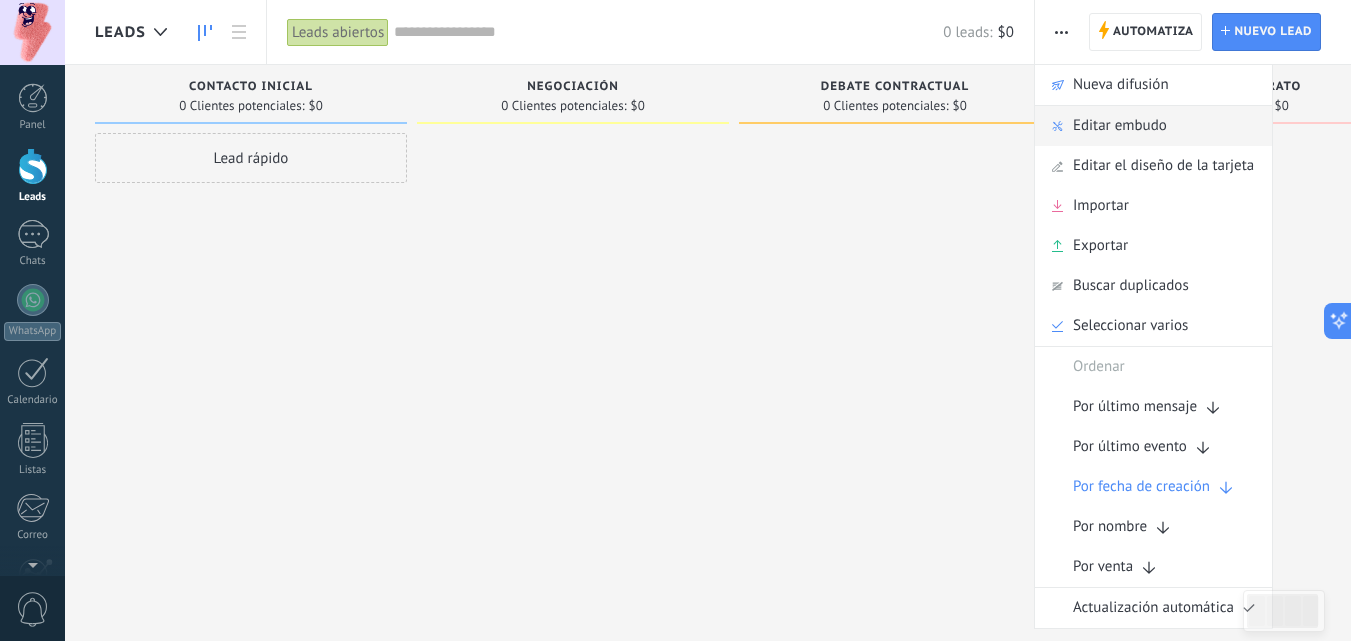 click on "Editar embudo" at bounding box center [1120, 126] 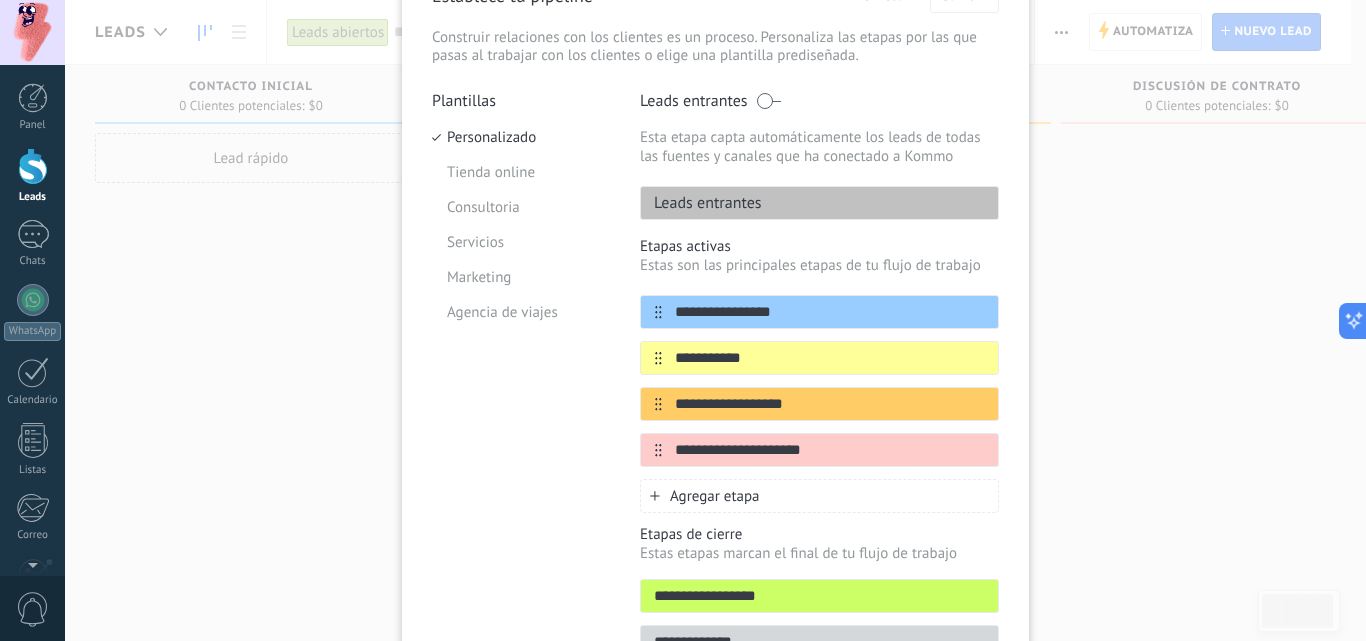 scroll, scrollTop: 119, scrollLeft: 0, axis: vertical 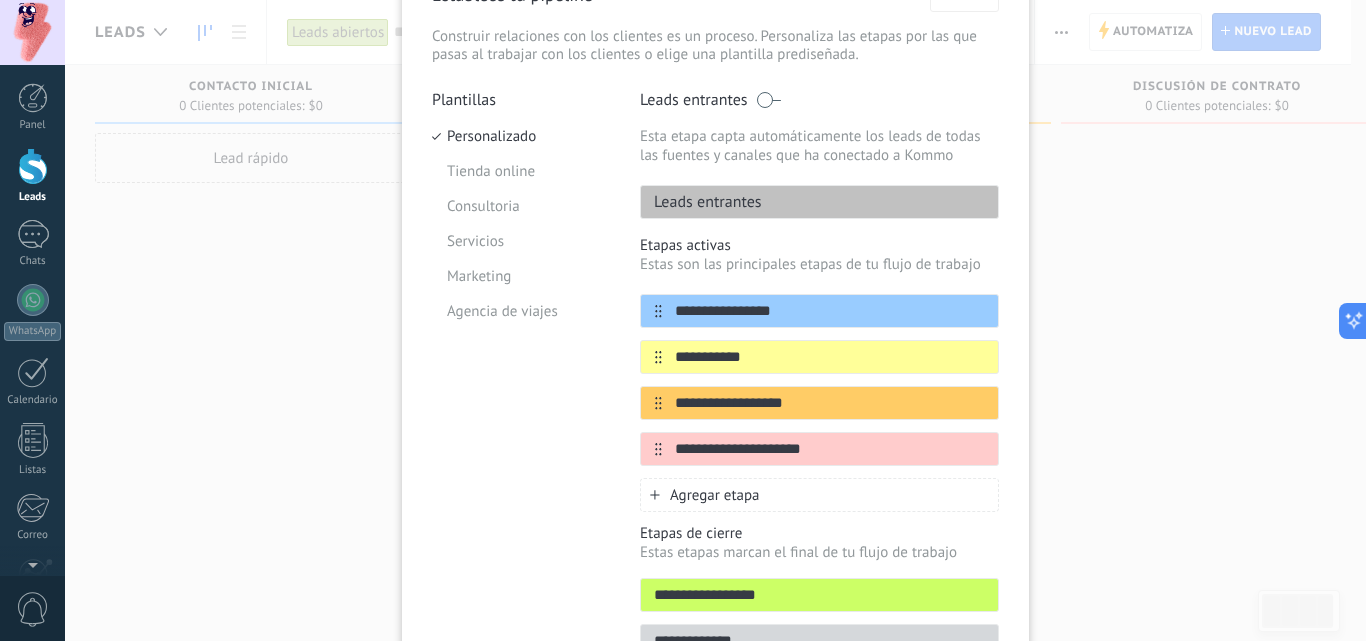 click on "**********" at bounding box center (830, 311) 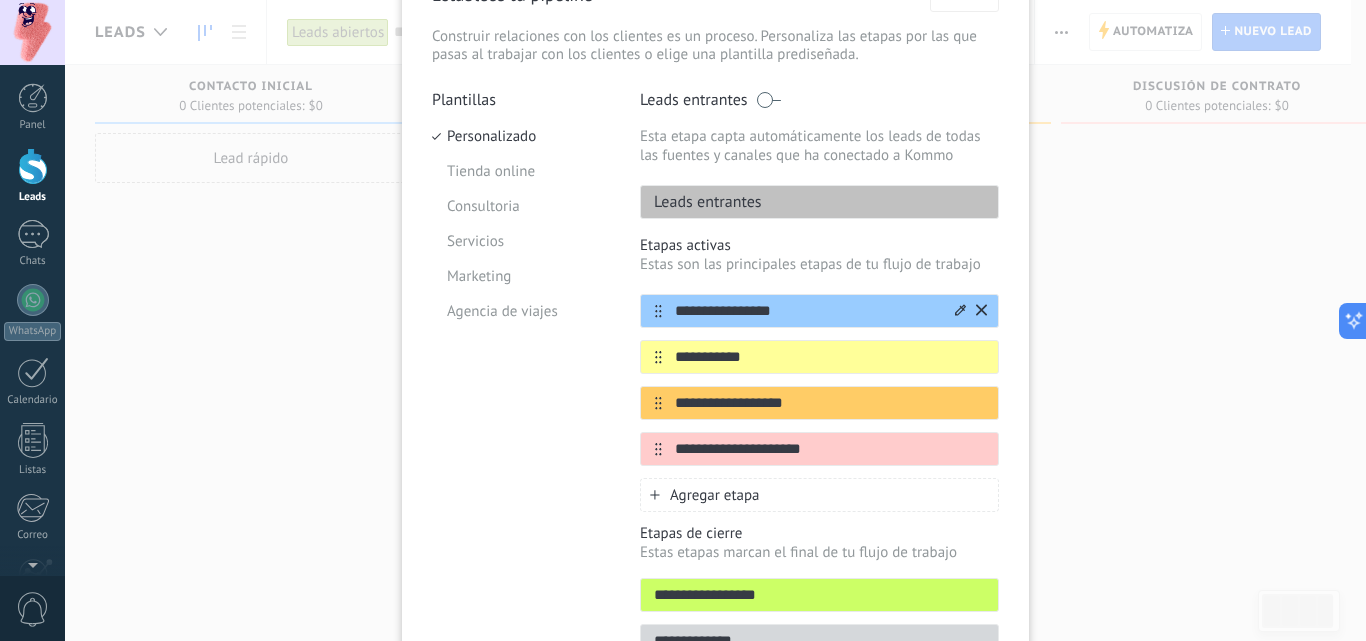 click on "**********" at bounding box center (807, 311) 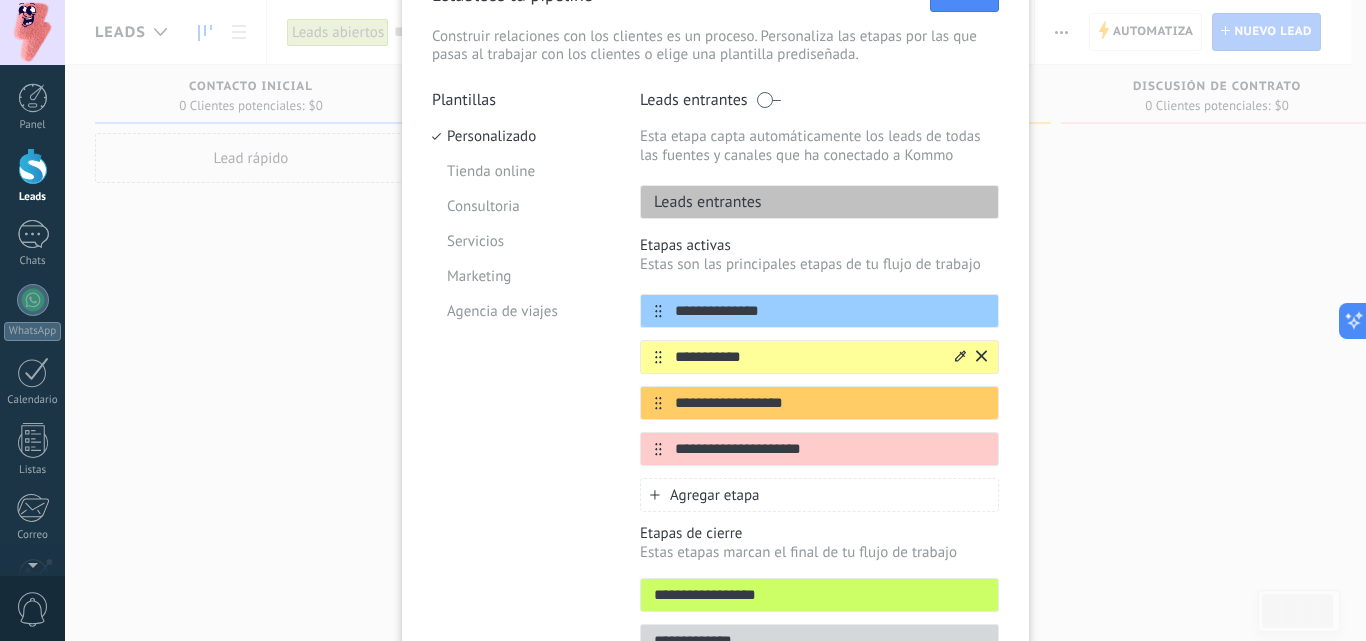 type on "**********" 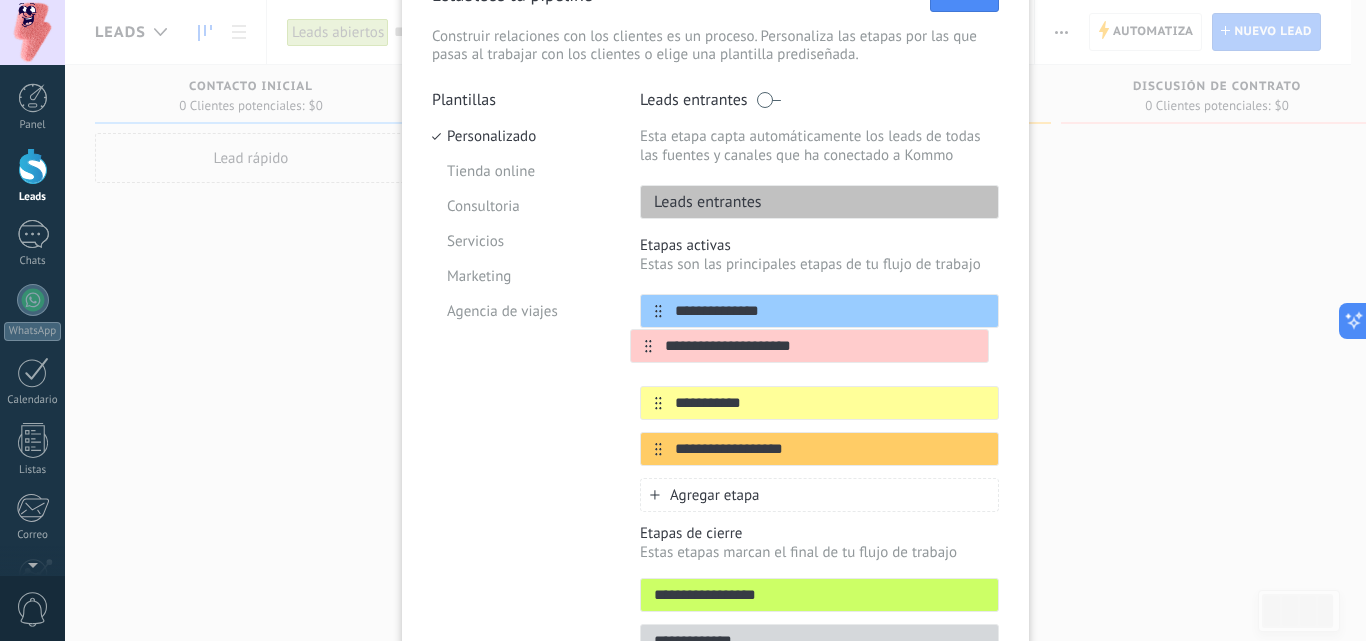 drag, startPoint x: 654, startPoint y: 447, endPoint x: 646, endPoint y: 336, distance: 111.28792 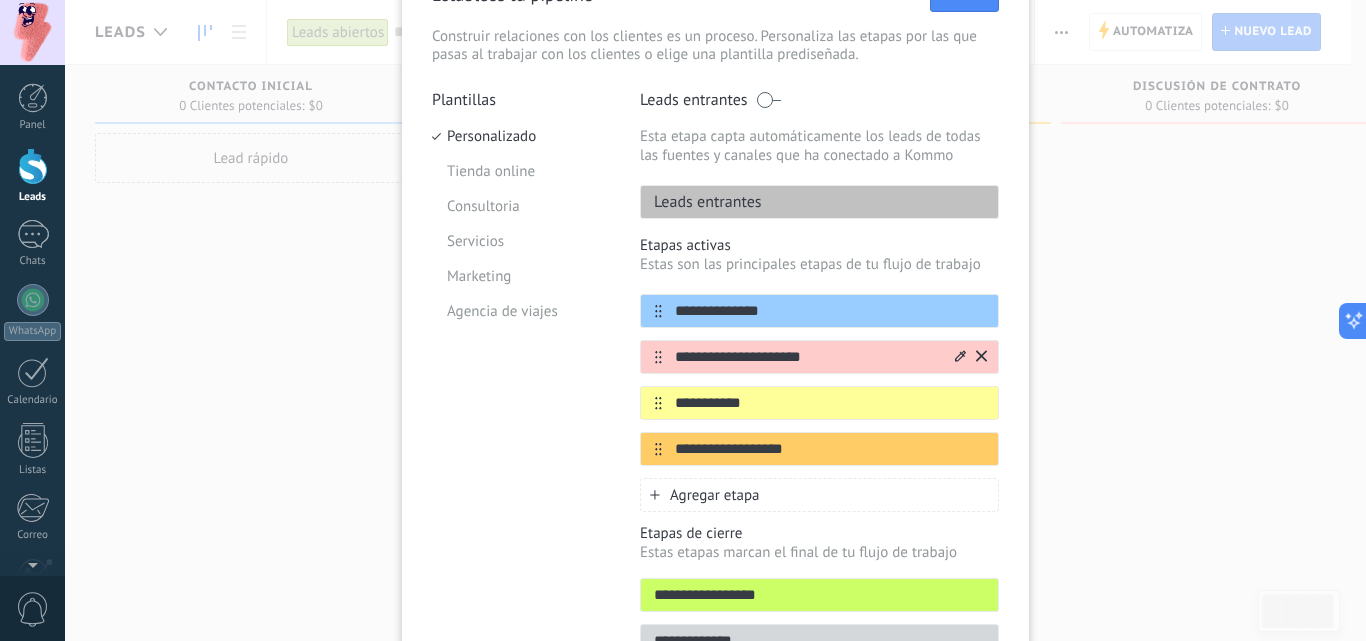 click on "**********" at bounding box center (830, 311) 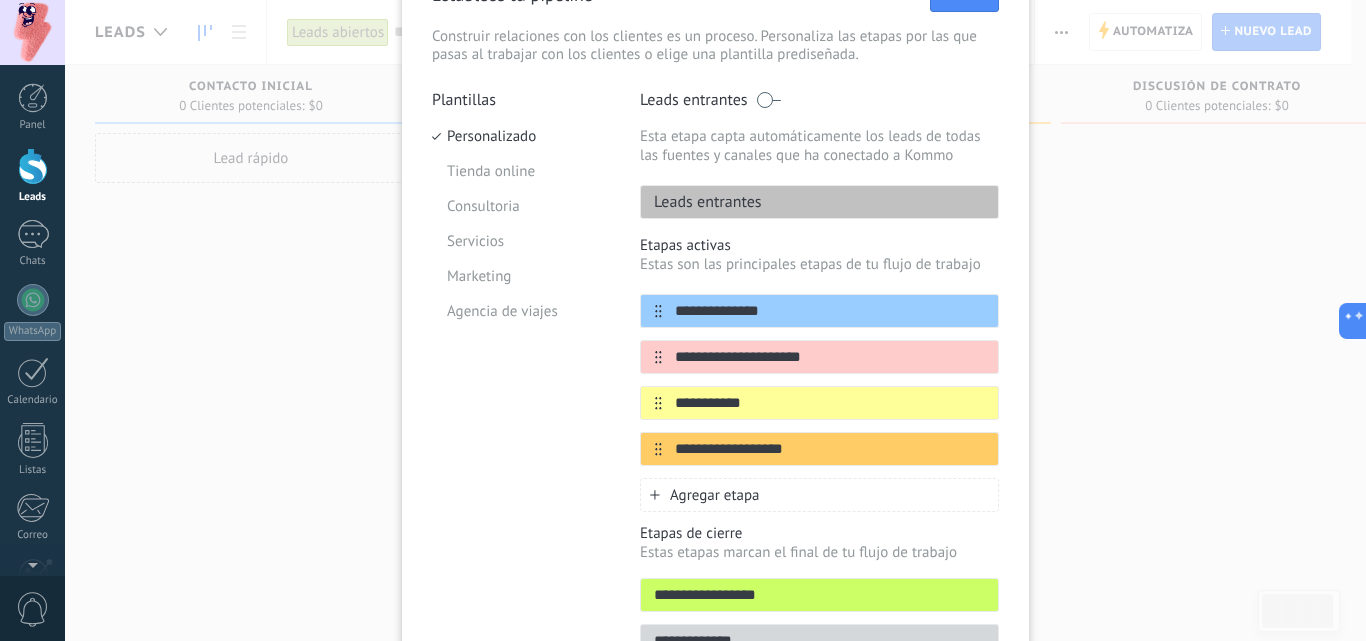 type on "**********" 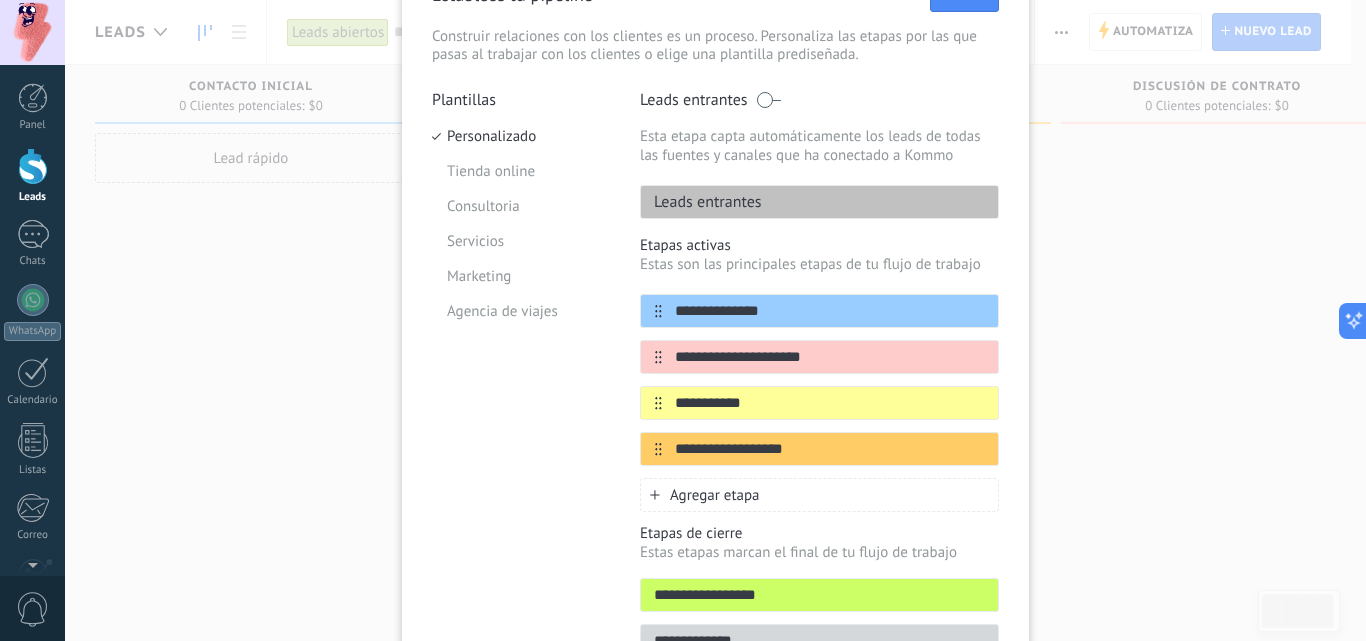 click on "**********" at bounding box center [819, 595] 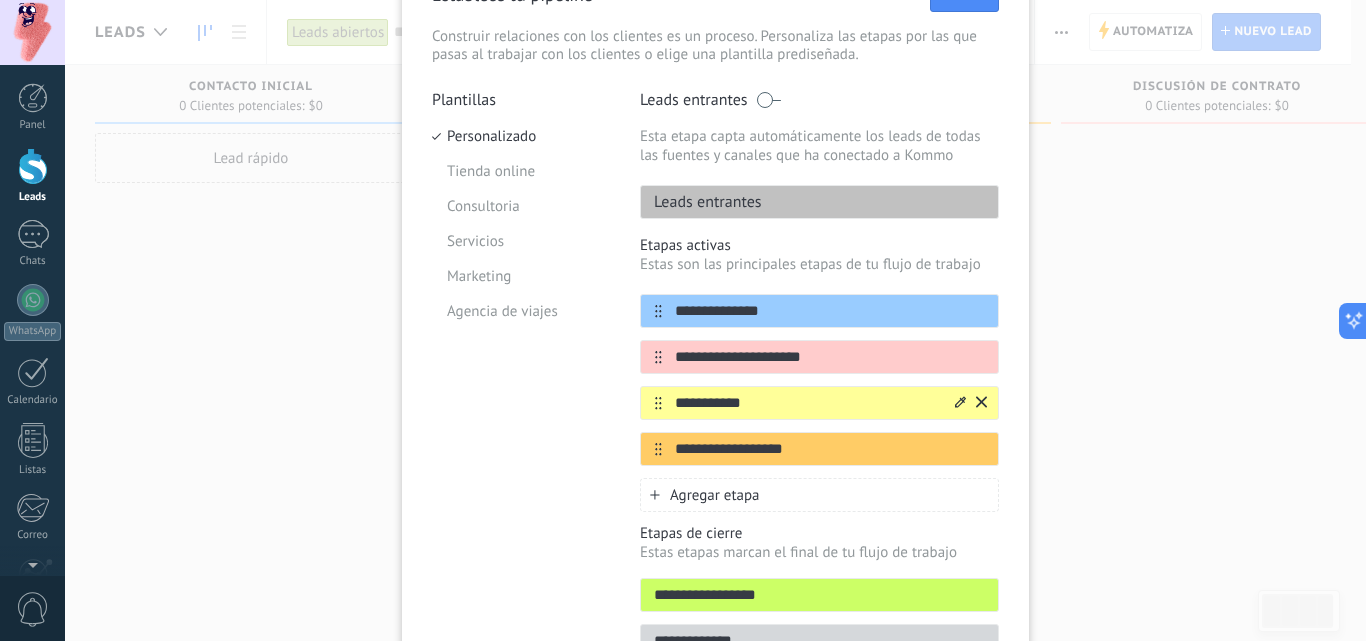 click on "**********" at bounding box center (830, 311) 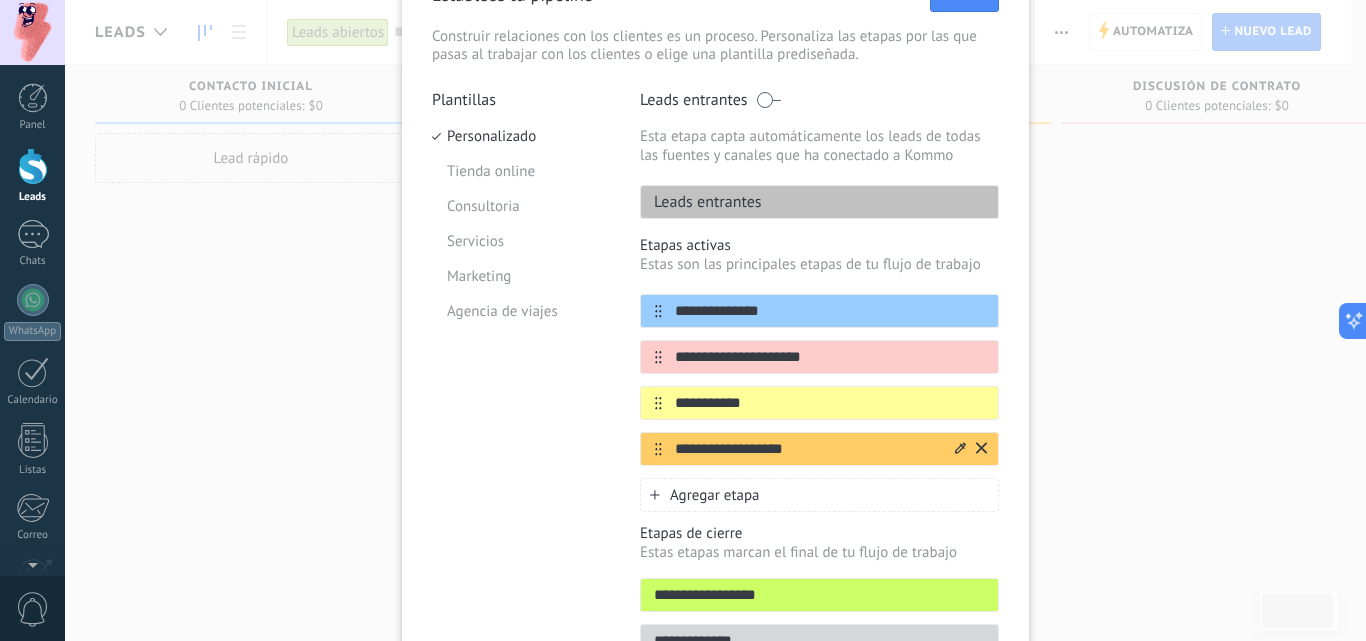 type on "**********" 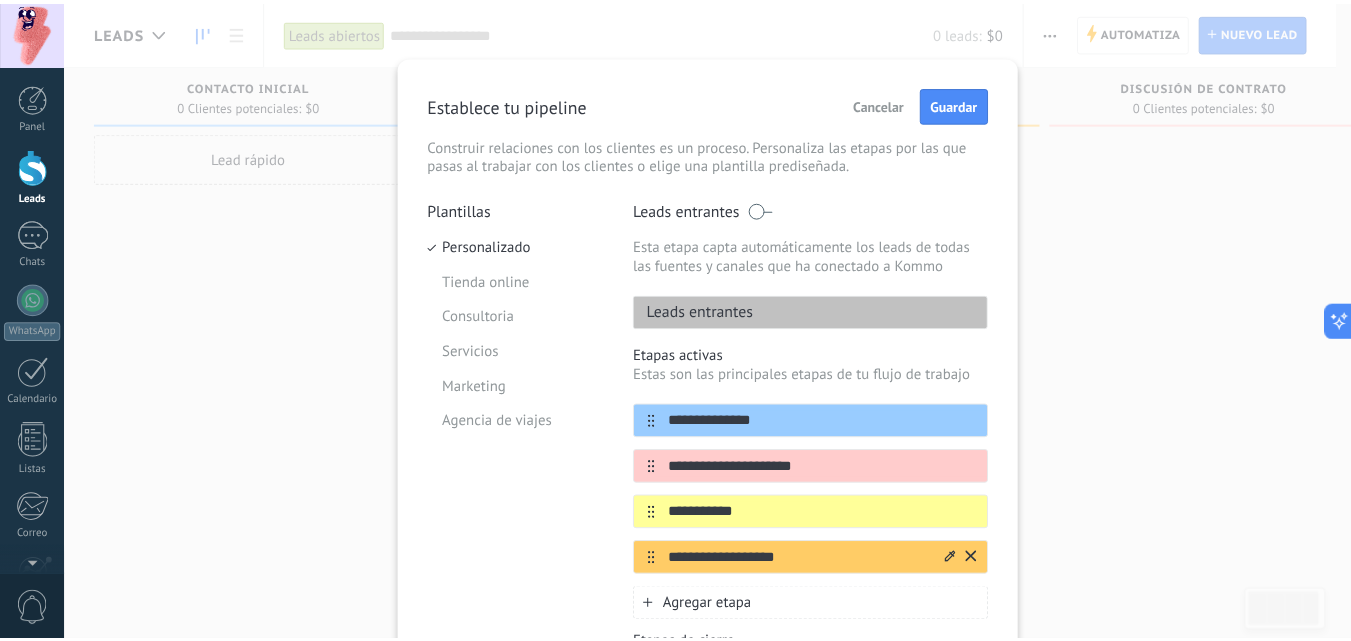 scroll, scrollTop: 0, scrollLeft: 0, axis: both 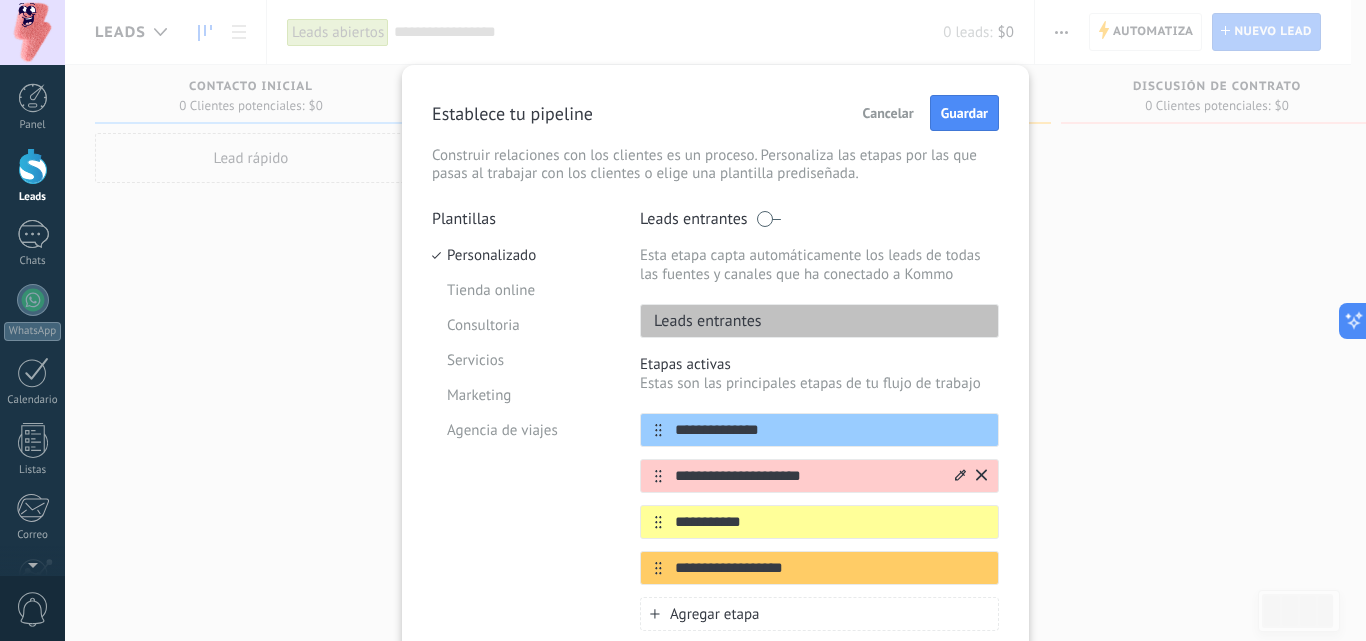 click on "**********" at bounding box center [830, 430] 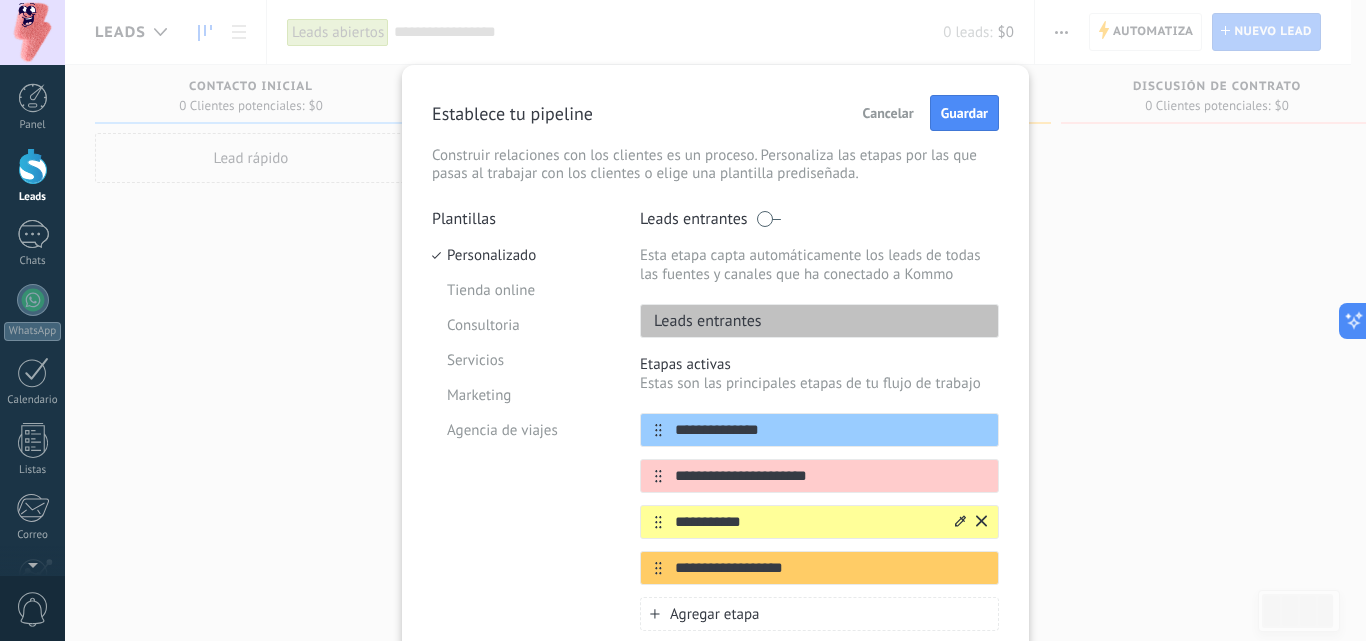 type on "**********" 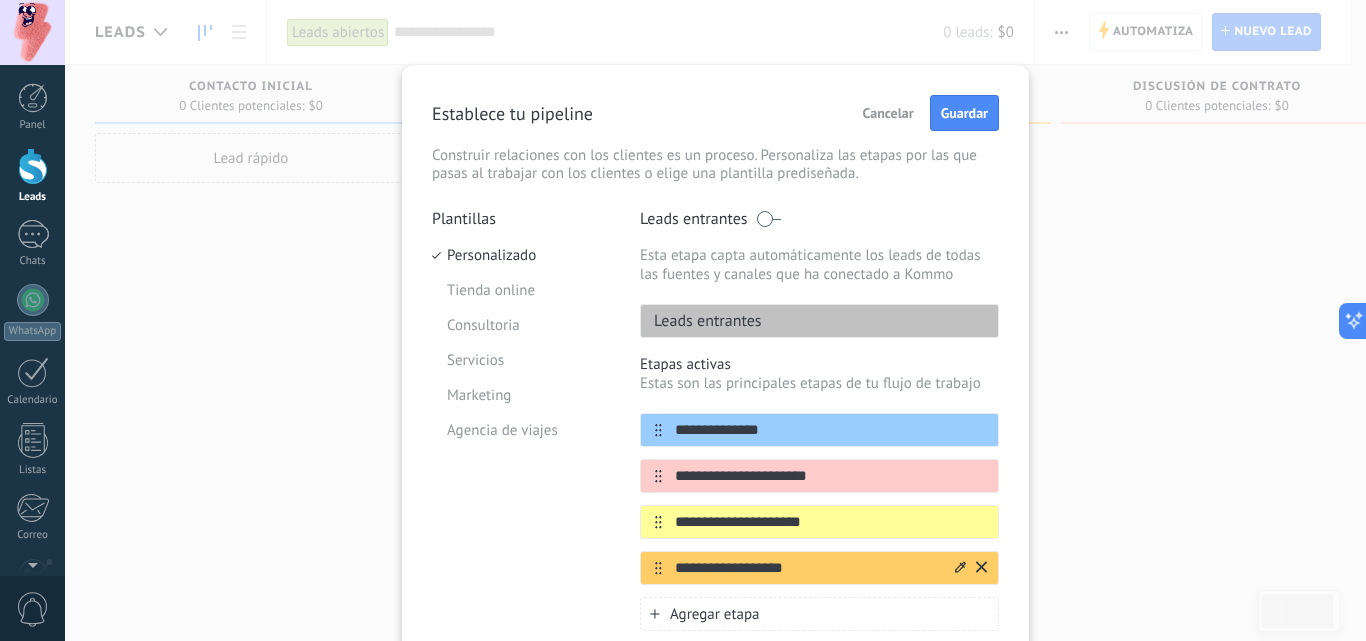 type on "**********" 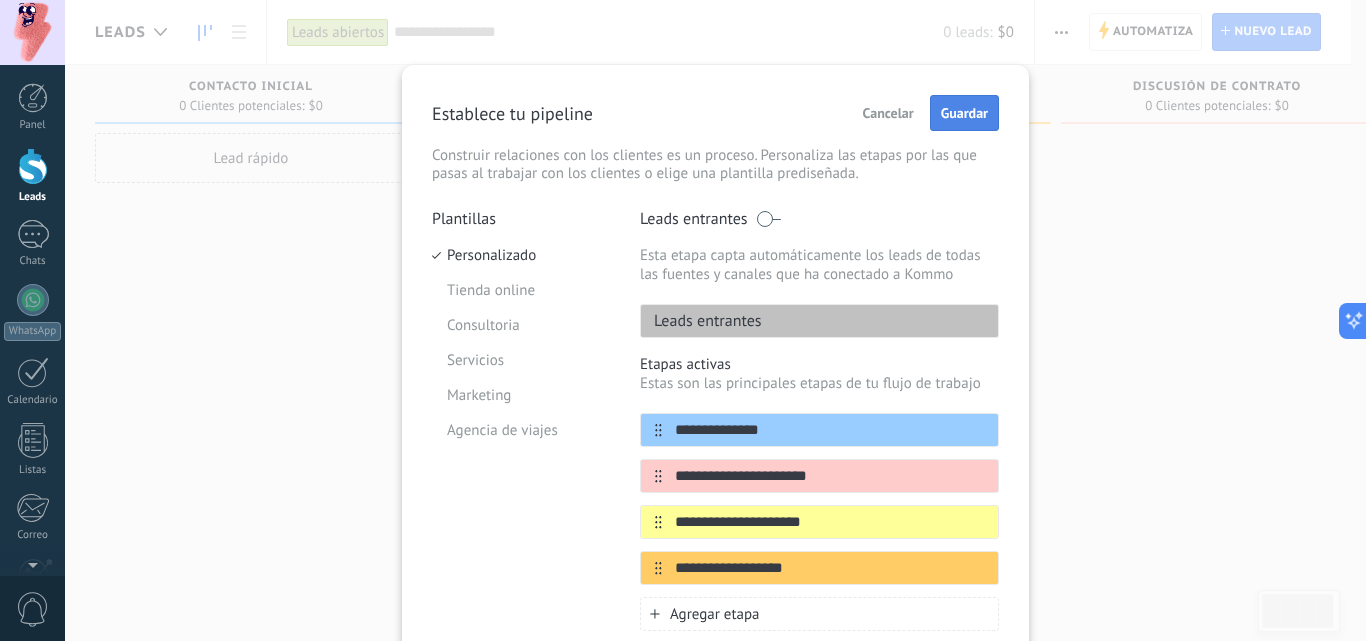 click on "Guardar" at bounding box center [964, 113] 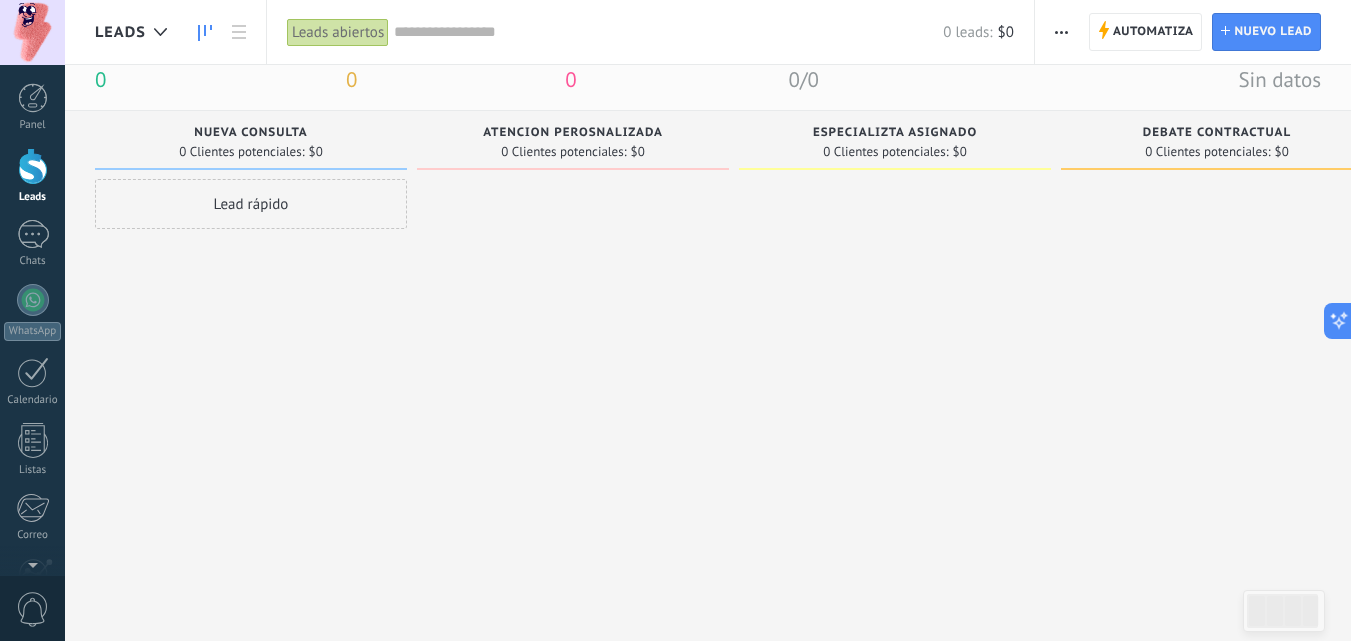 scroll, scrollTop: 0, scrollLeft: 0, axis: both 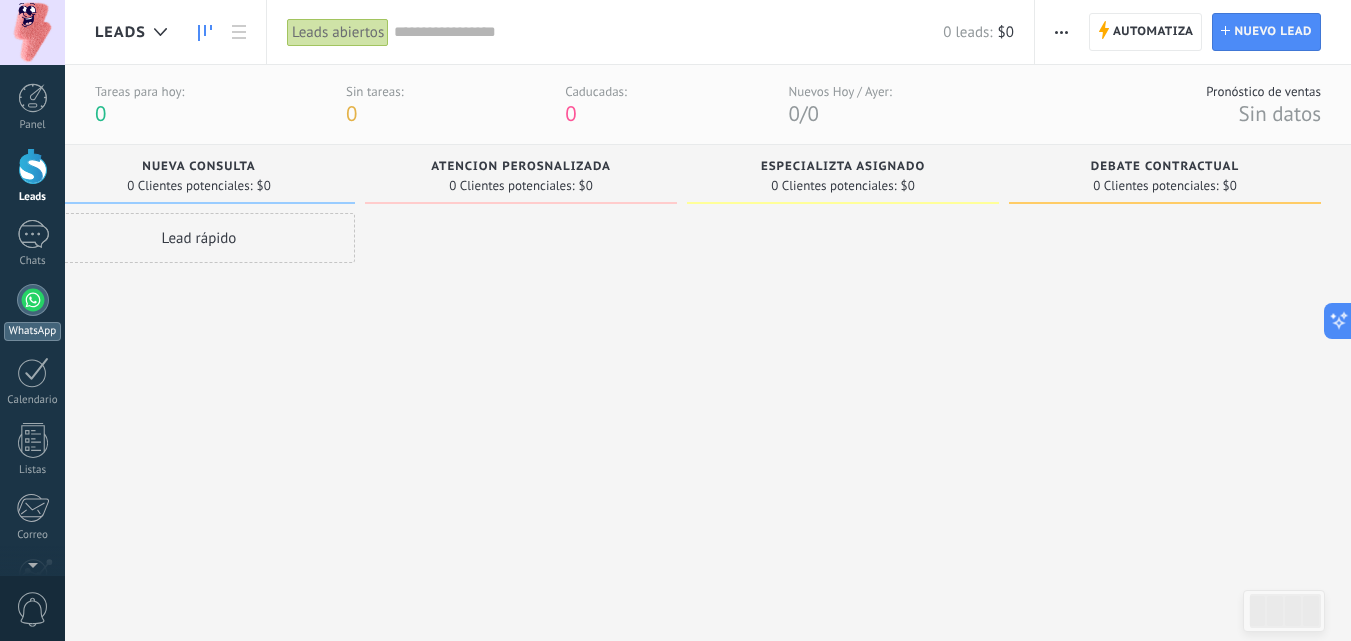 click at bounding box center (33, 300) 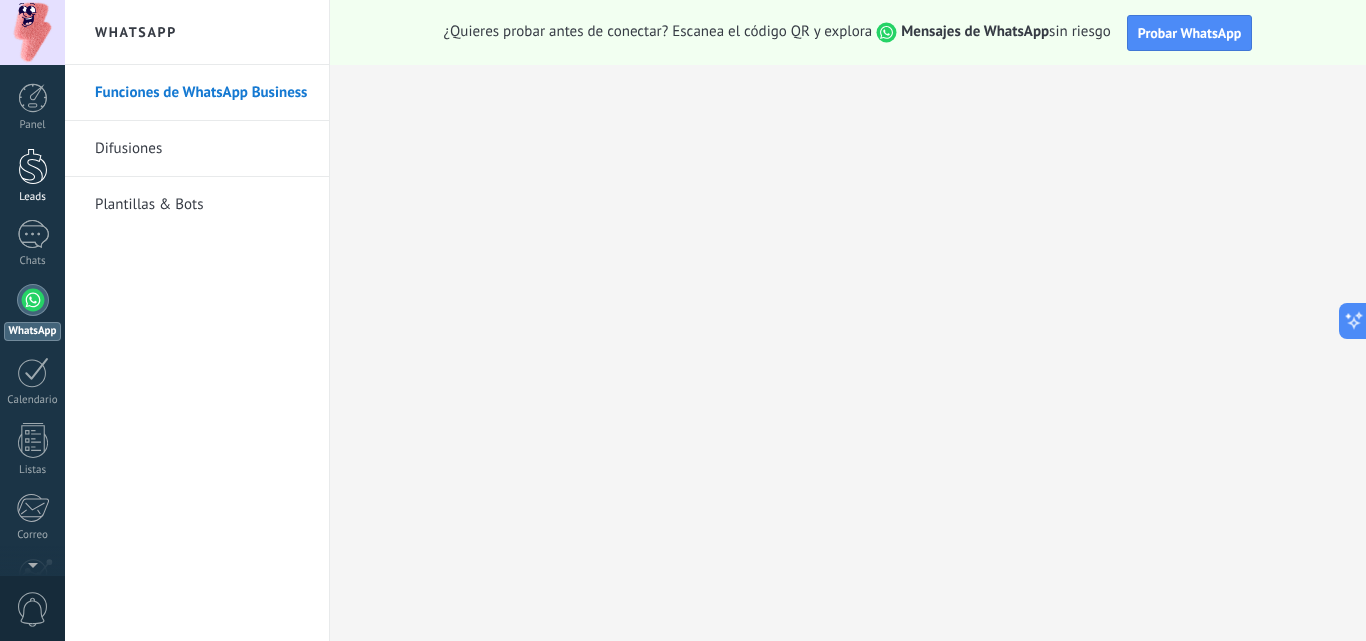 click at bounding box center (33, 166) 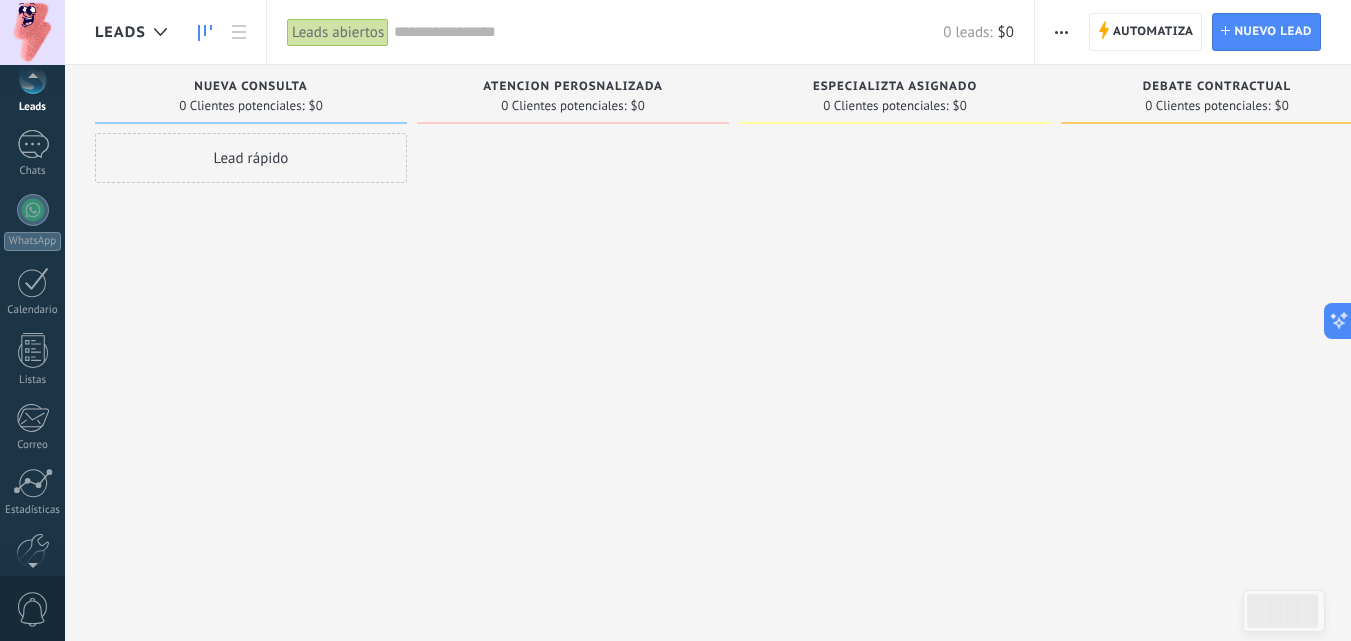 scroll, scrollTop: 191, scrollLeft: 0, axis: vertical 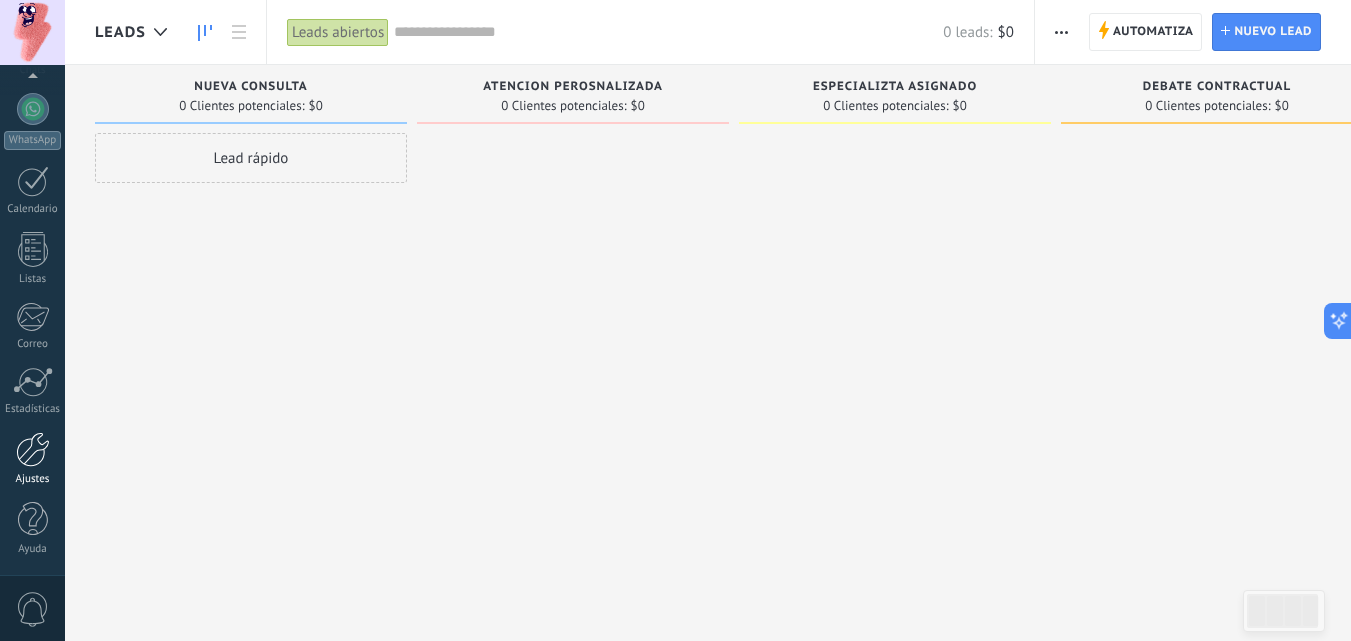 click at bounding box center [33, 449] 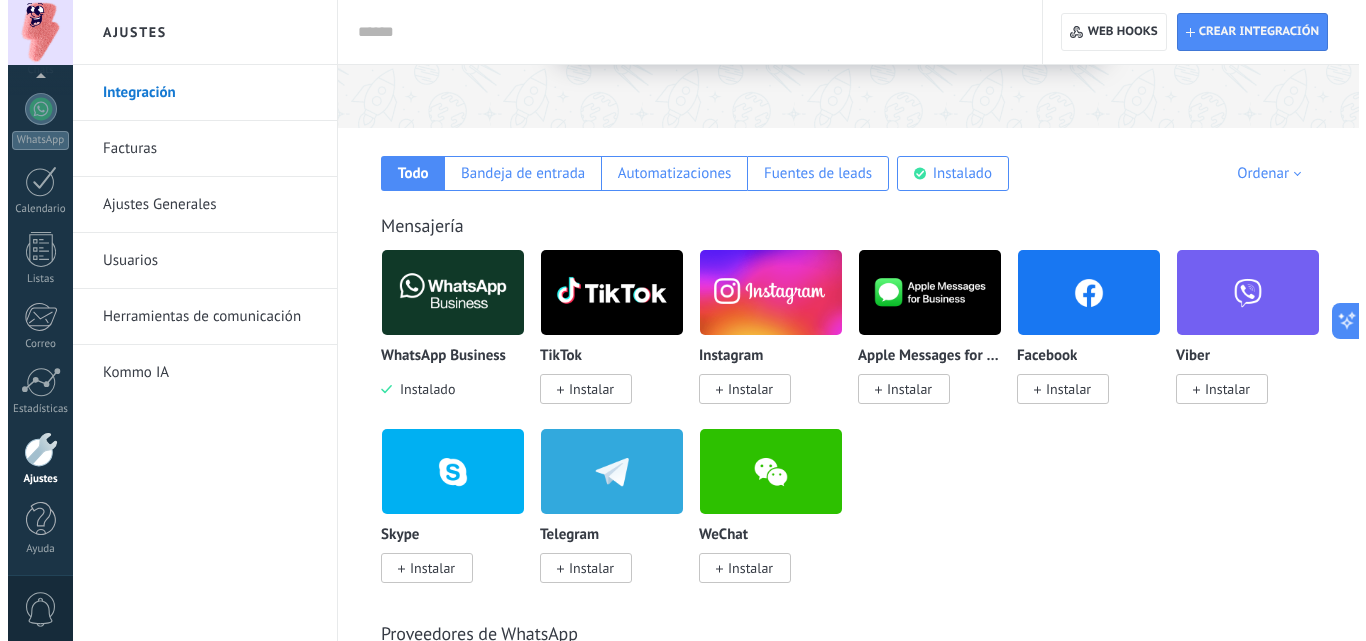 scroll, scrollTop: 265, scrollLeft: 0, axis: vertical 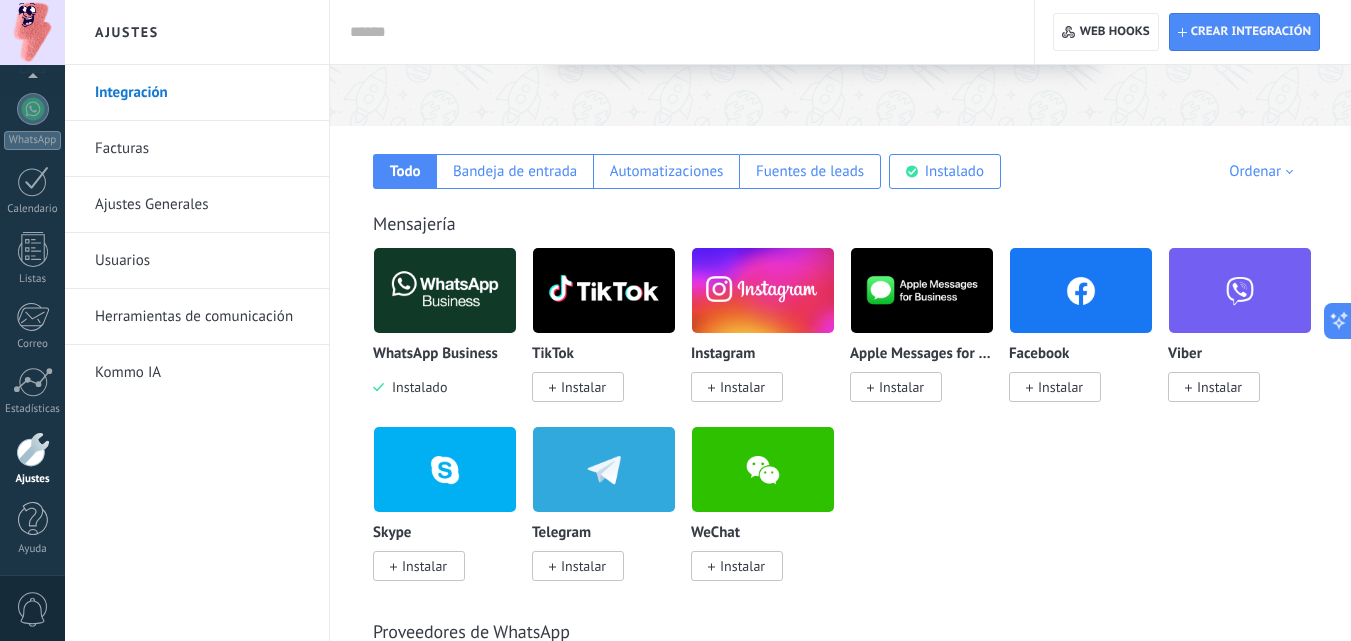 click on "Instalar" at bounding box center [578, 566] 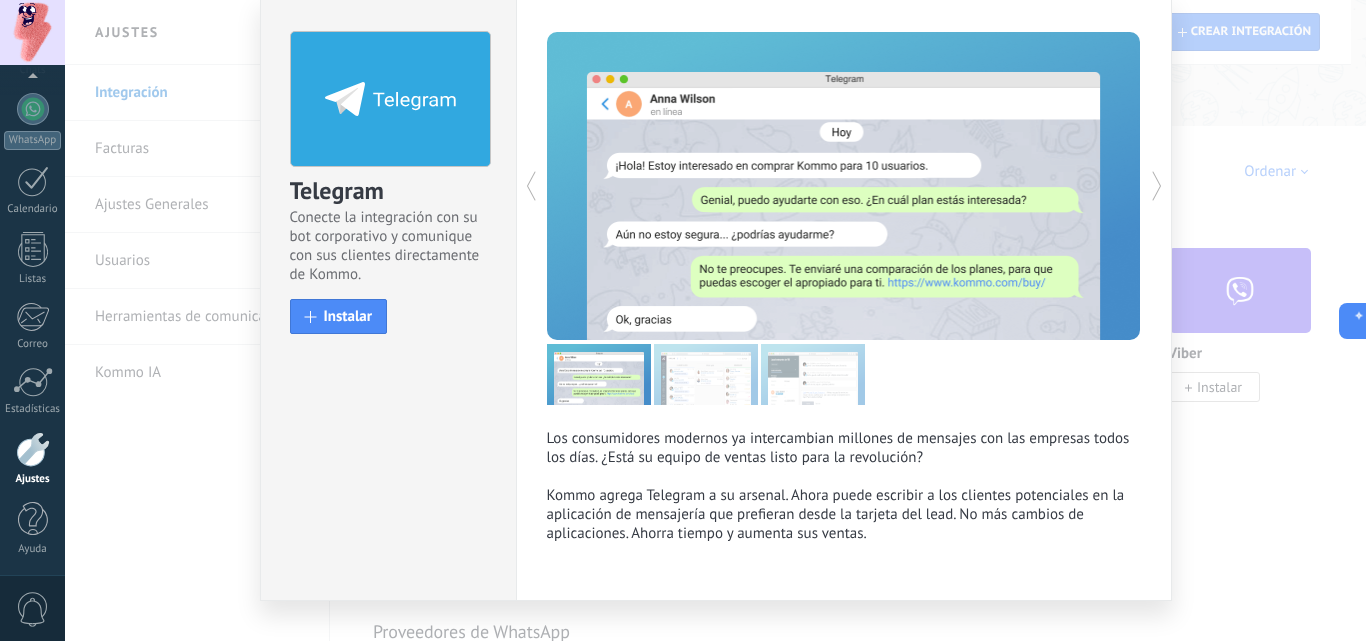 scroll, scrollTop: 104, scrollLeft: 0, axis: vertical 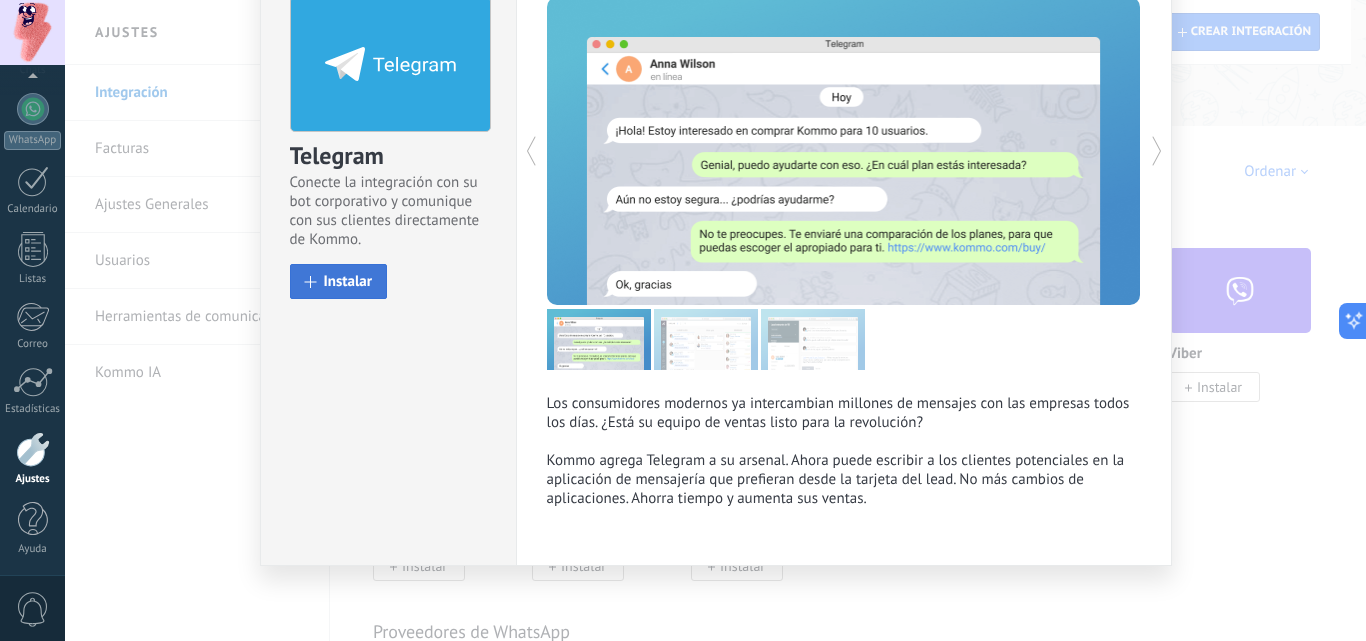 click on "Instalar" at bounding box center [348, 281] 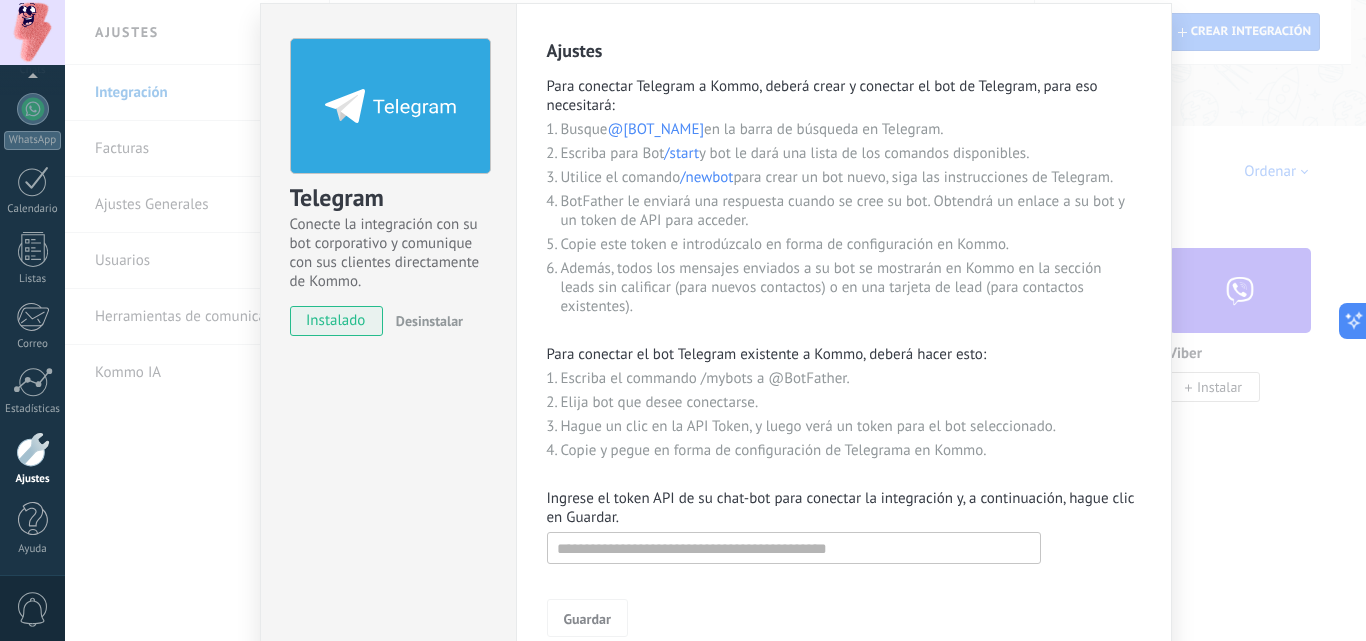 scroll, scrollTop: 63, scrollLeft: 0, axis: vertical 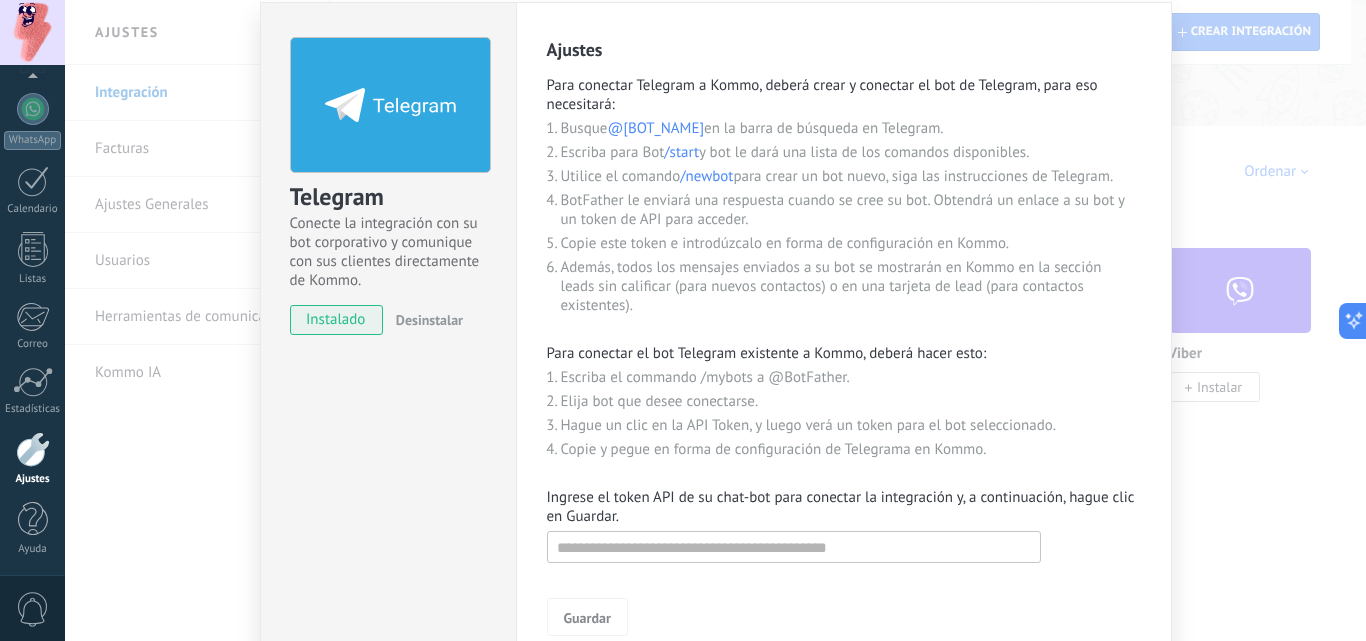 click on "Telegram Conecte la integración con su bot corporativo y comunique con sus clientes directamente de Kommo. instalado Desinstalar Ajustes Para conectar Telegram a Kommo, deberá crear y conectar el bot de Telegram, para eso necesitará: Busque @BotFather en la barra de búsqueda en Telegram. Escriba para Bot /start y bot le dará una lista de los comandos disponibles. Utilice el comando /newbot para crear un bot nuevo, siga las instrucciones de Telegram. BotFather le enviará una respuesta cuando se cree su bot. Obtendrá un enlace a su bot y un token de API para acceder. Copie este token e introdúzcalo en forma de configuración en Kommo. Además, todos los mensajes enviados a su bot se mostrarán en Kommo en la sección leads sin calificar (para nuevos contactos) o en una tarjeta de lead (para contactos existentes). Para conectar el bot Telegram existente a Kommo, deberá hacer esto: Escriba el commando /mybots a @BotFather. Elija bot que desee conectarse. Guardar más" at bounding box center [715, 320] 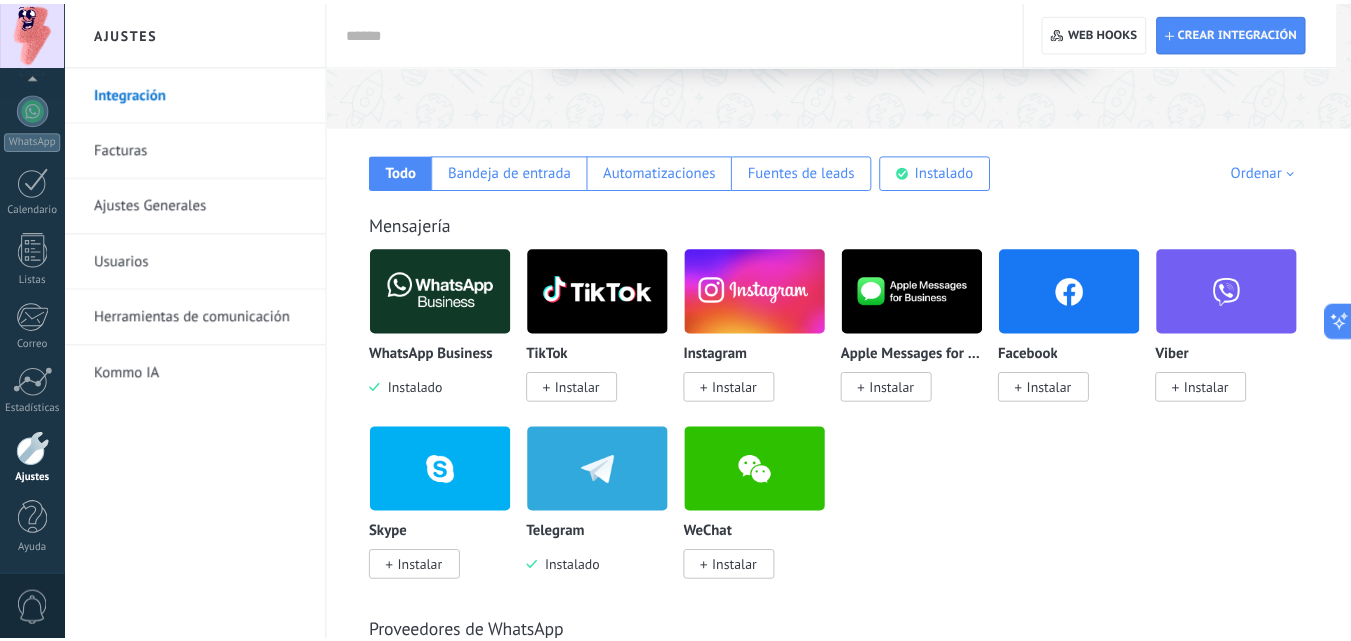 scroll, scrollTop: 0, scrollLeft: 0, axis: both 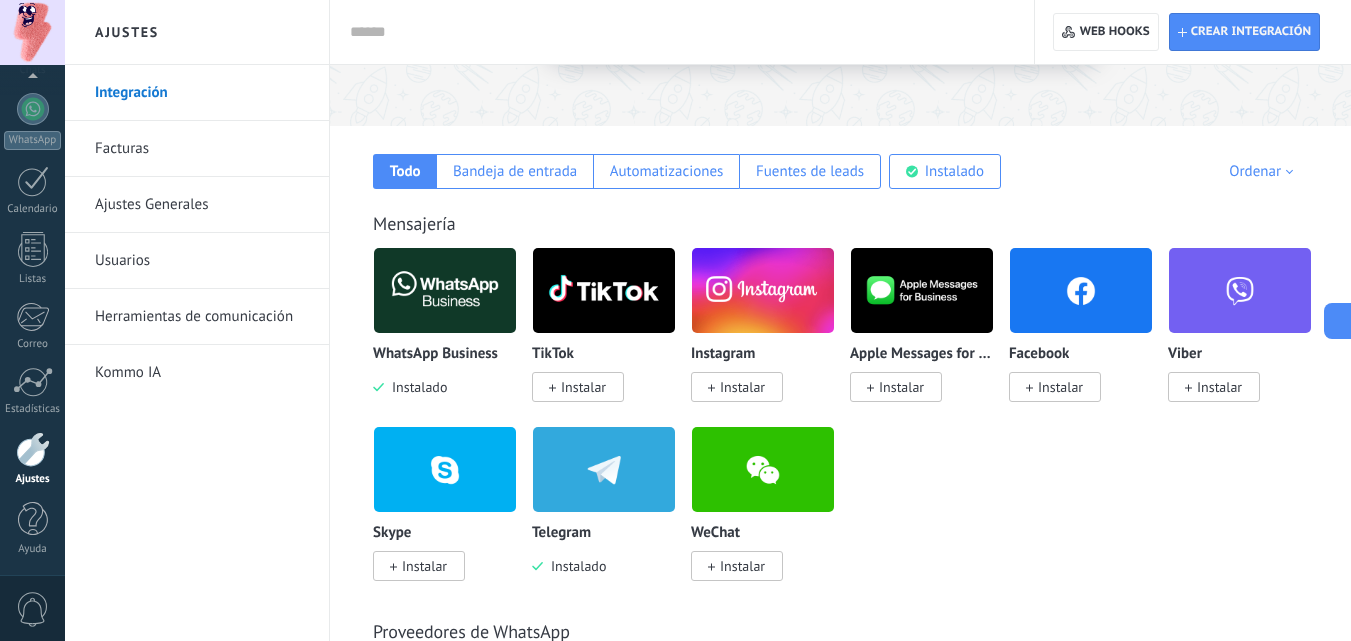 click on "WhatsApp Business Instalado TikTok Instalar Instagram Instalar Apple Messages for Business Instalar Facebook Instalar Viber Instalar Skype Instalar Telegram Instalado WeChat Instalar" at bounding box center [851, 426] 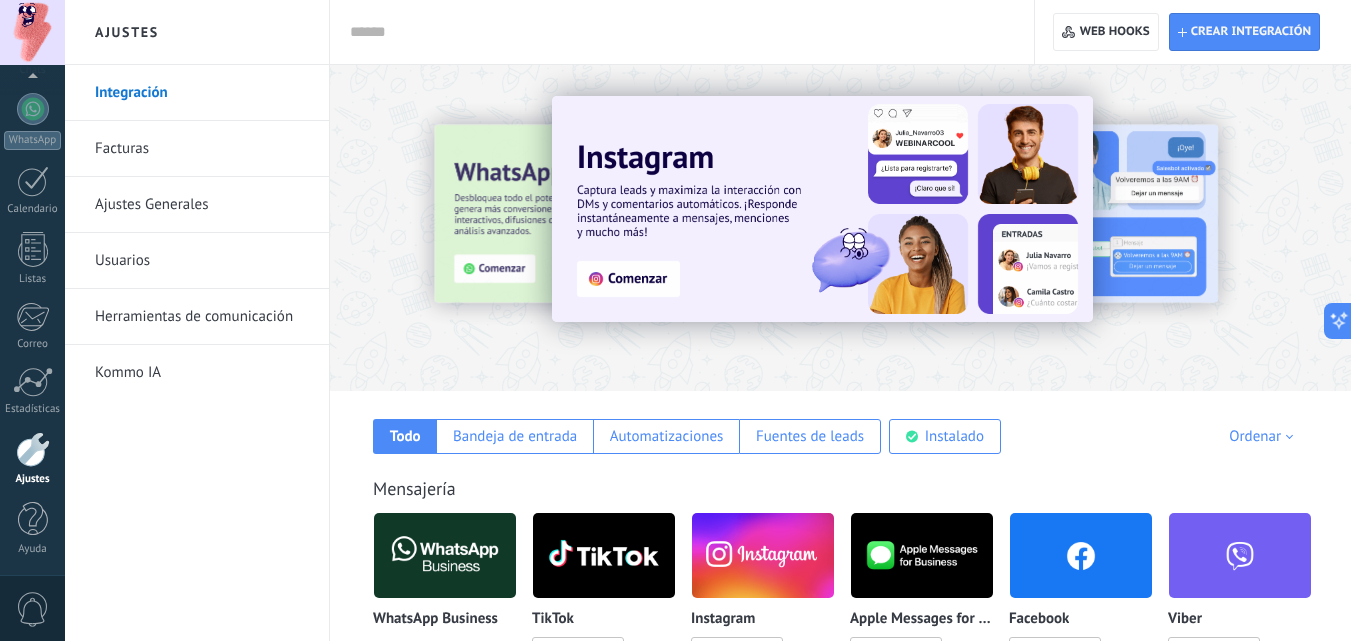 scroll, scrollTop: 211, scrollLeft: 0, axis: vertical 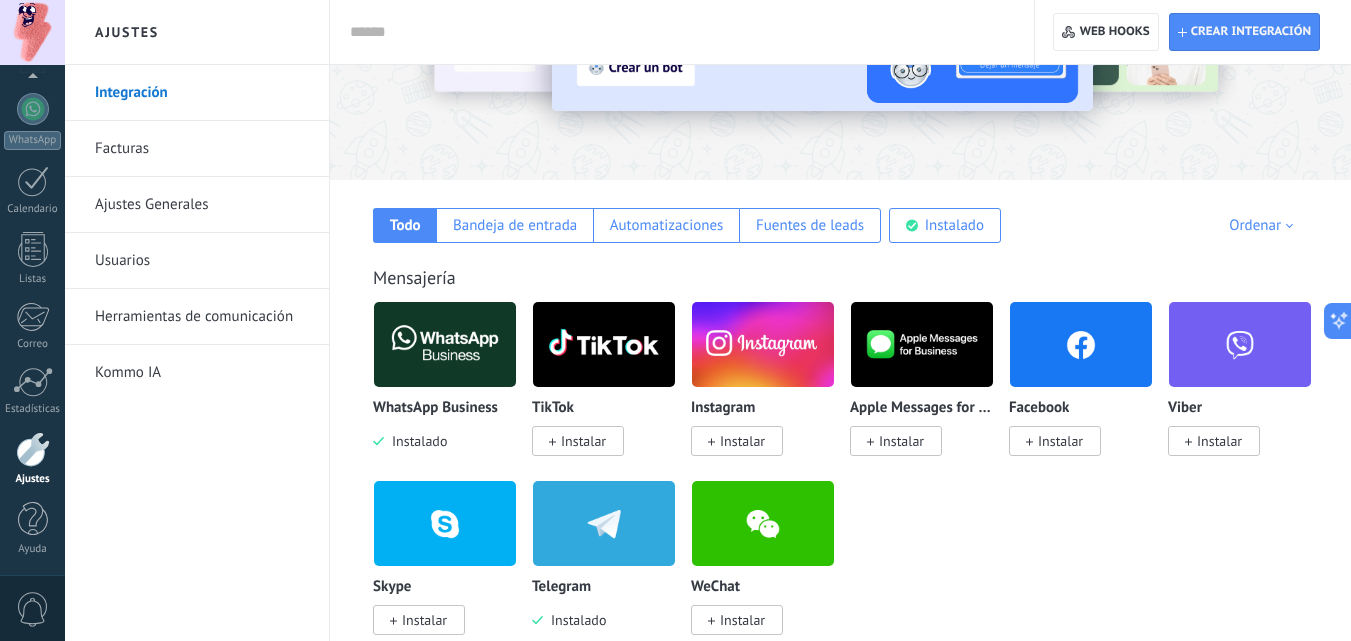 click on "WhatsApp Business Instalado TikTok Instalar Instagram Instalar Apple Messages for Business Instalar Facebook Instalar Viber Instalar Skype Instalar Telegram Instalado WeChat Instalar" at bounding box center [851, 480] 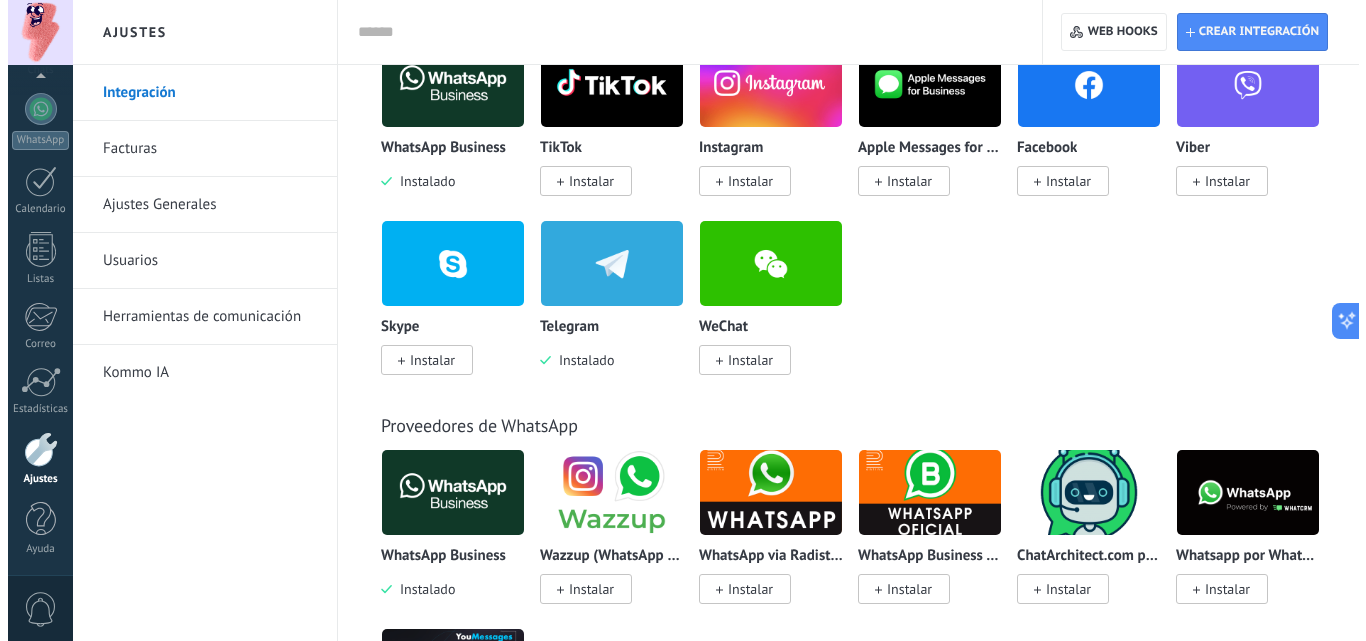 scroll, scrollTop: 472, scrollLeft: 0, axis: vertical 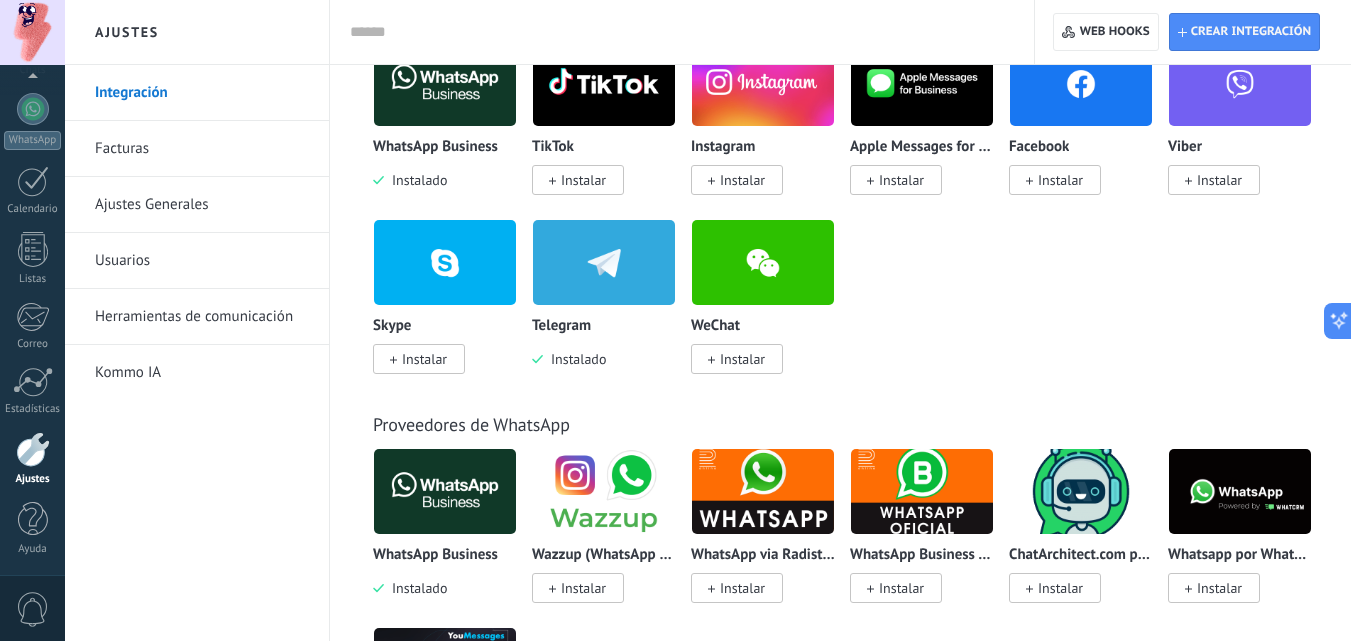 click at bounding box center [604, 262] 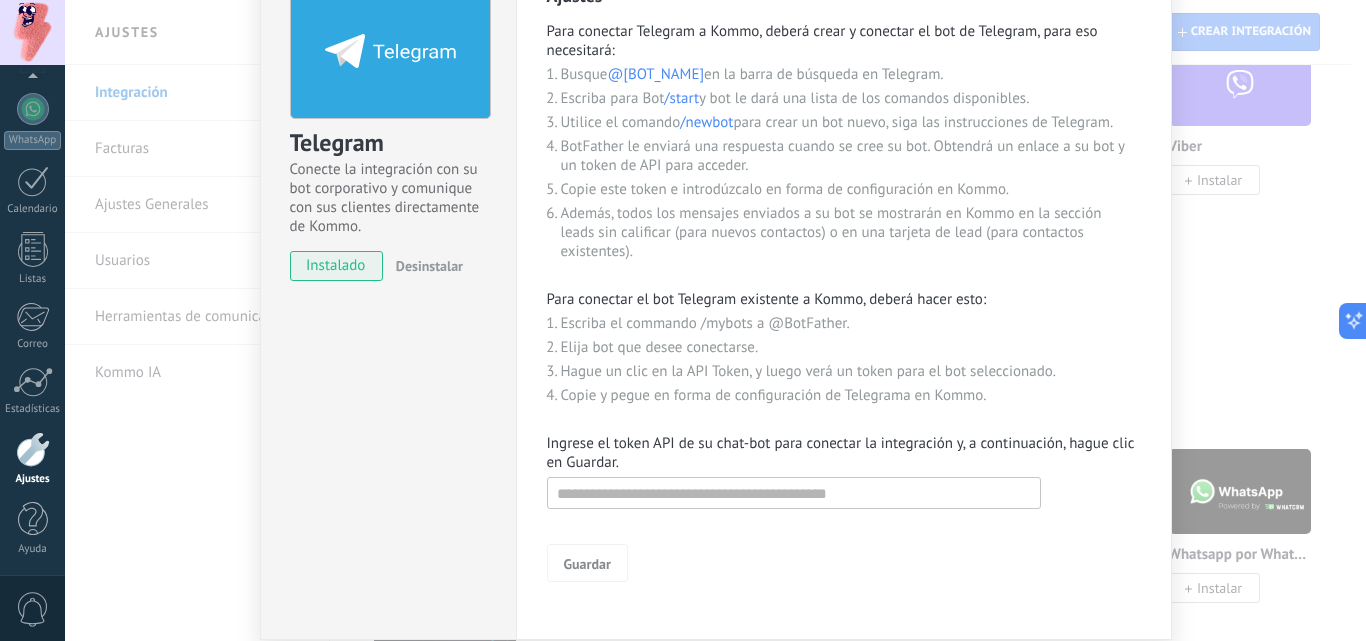 scroll, scrollTop: 120, scrollLeft: 0, axis: vertical 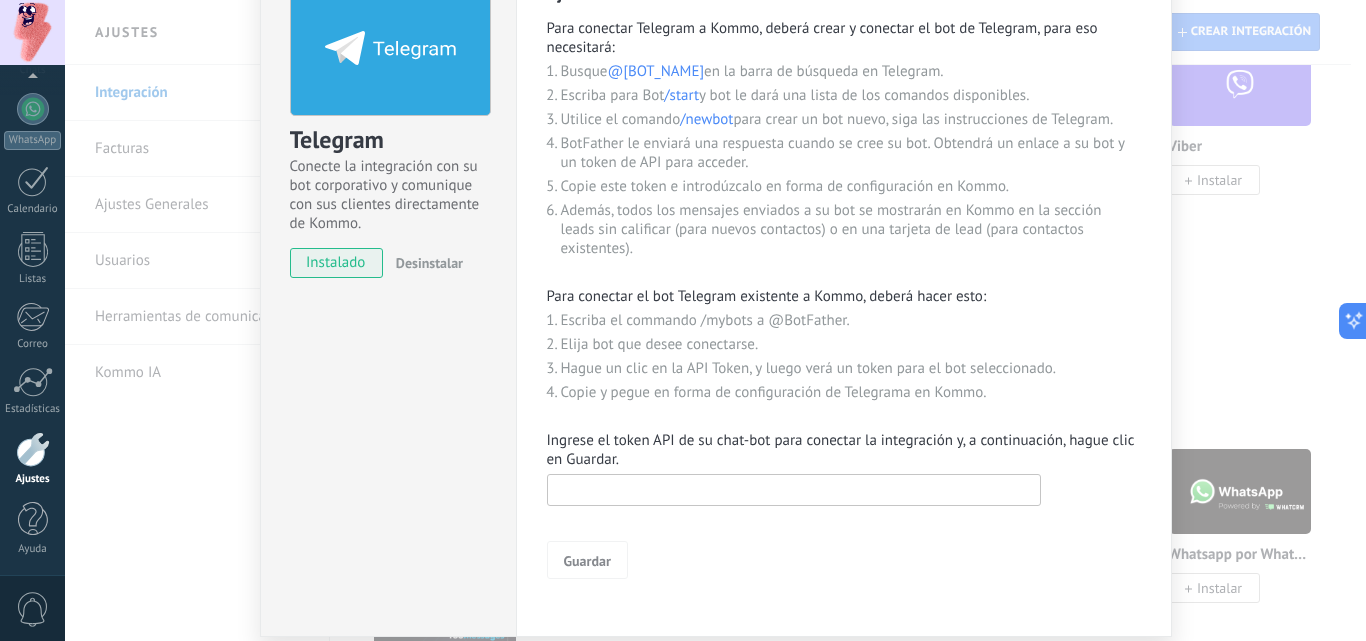 click at bounding box center (794, 490) 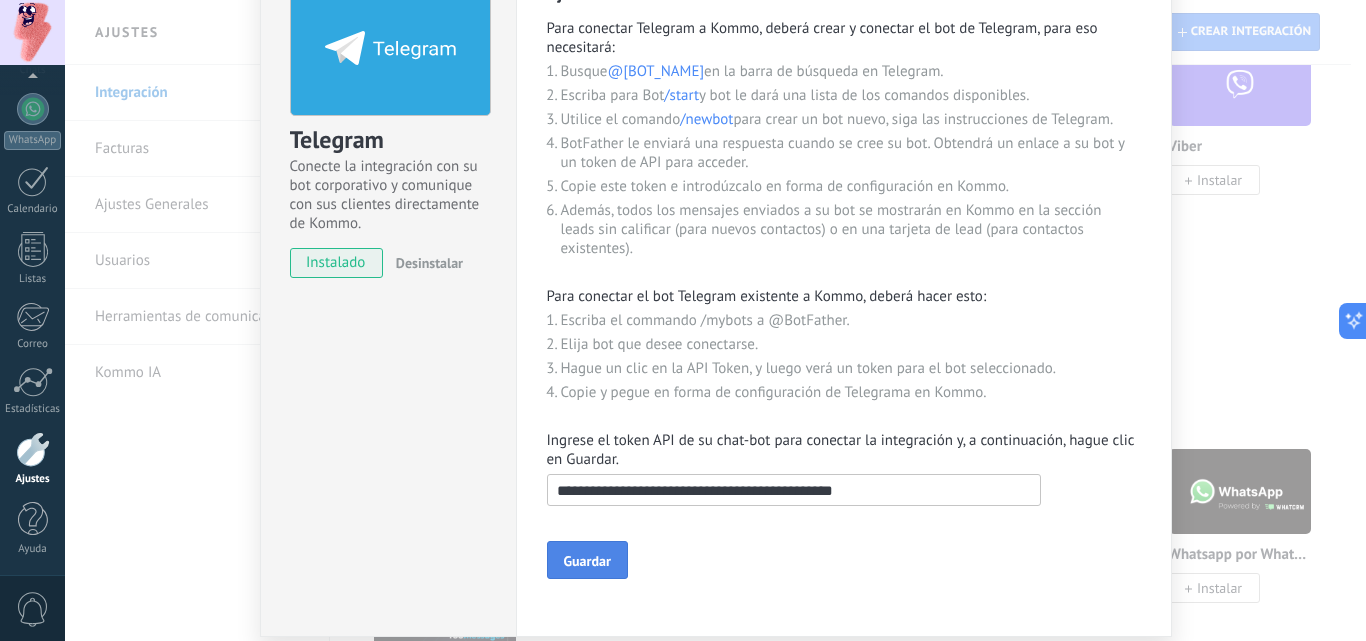 type on "**********" 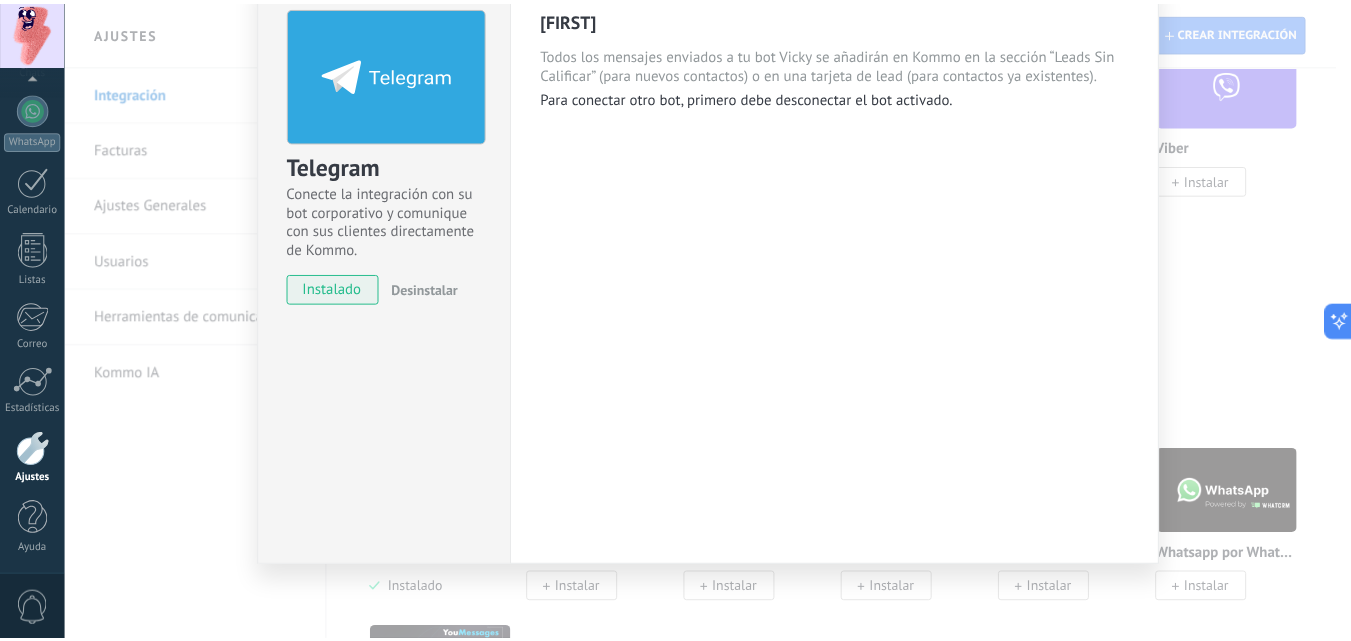 scroll, scrollTop: 0, scrollLeft: 0, axis: both 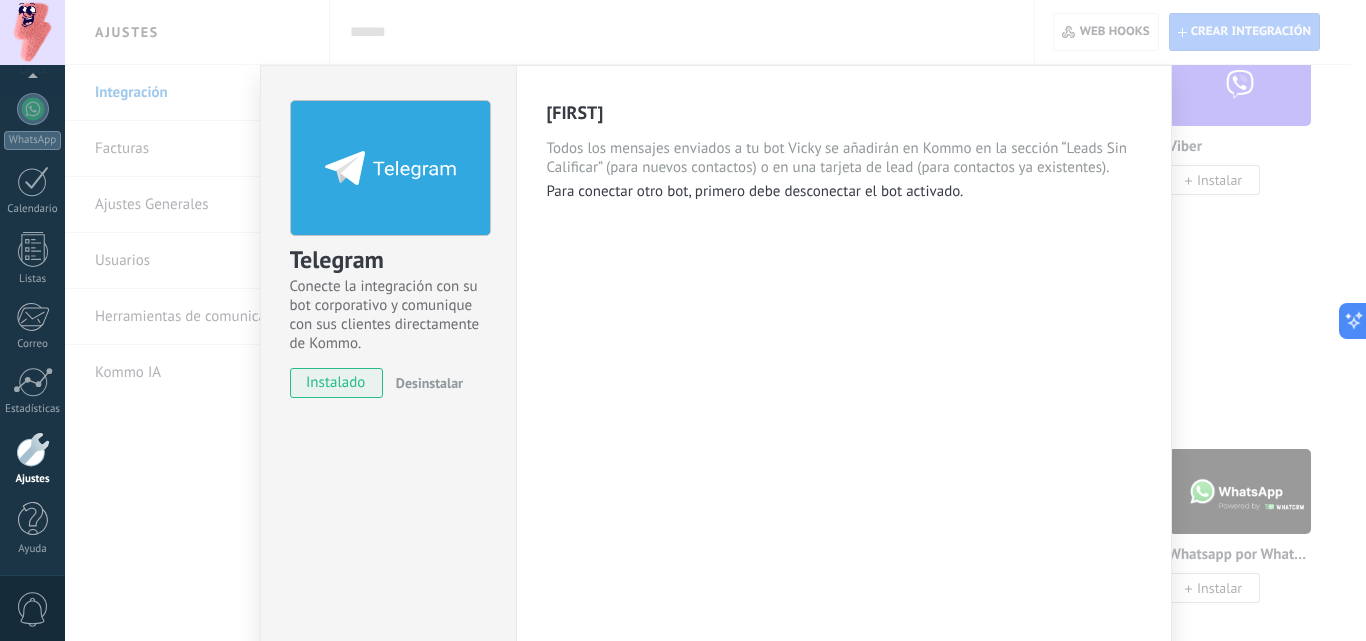 click on "Telegram Conecte la integración con su bot corporativo y comunique con sus clientes directamente de Kommo. instalado Desinstalar Vicky Todos los mensajes enviados a tu bot Vicky se añadirán en Kommo en la sección “Leads Sin Calificar” (para nuevos contactos) o en una tarjeta de lead (para contactos ya existentes). Para conectar otro bot, primero debe desconectar el bot activado. más" at bounding box center [715, 320] 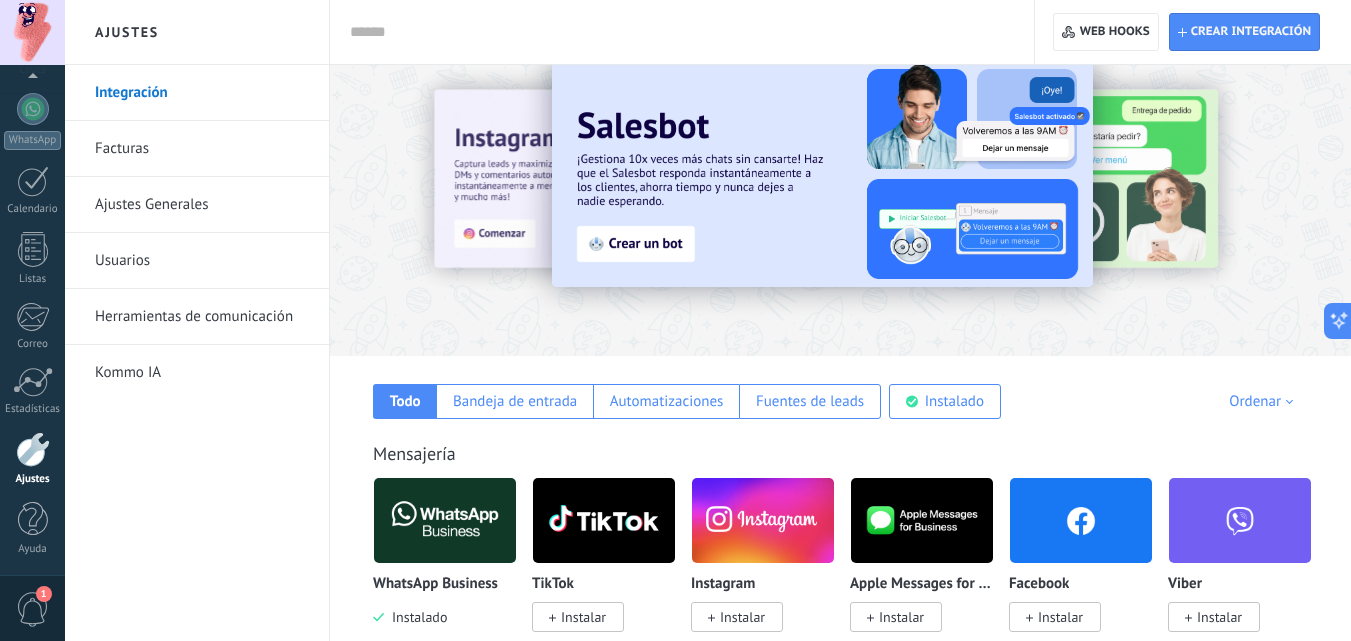 scroll, scrollTop: 0, scrollLeft: 0, axis: both 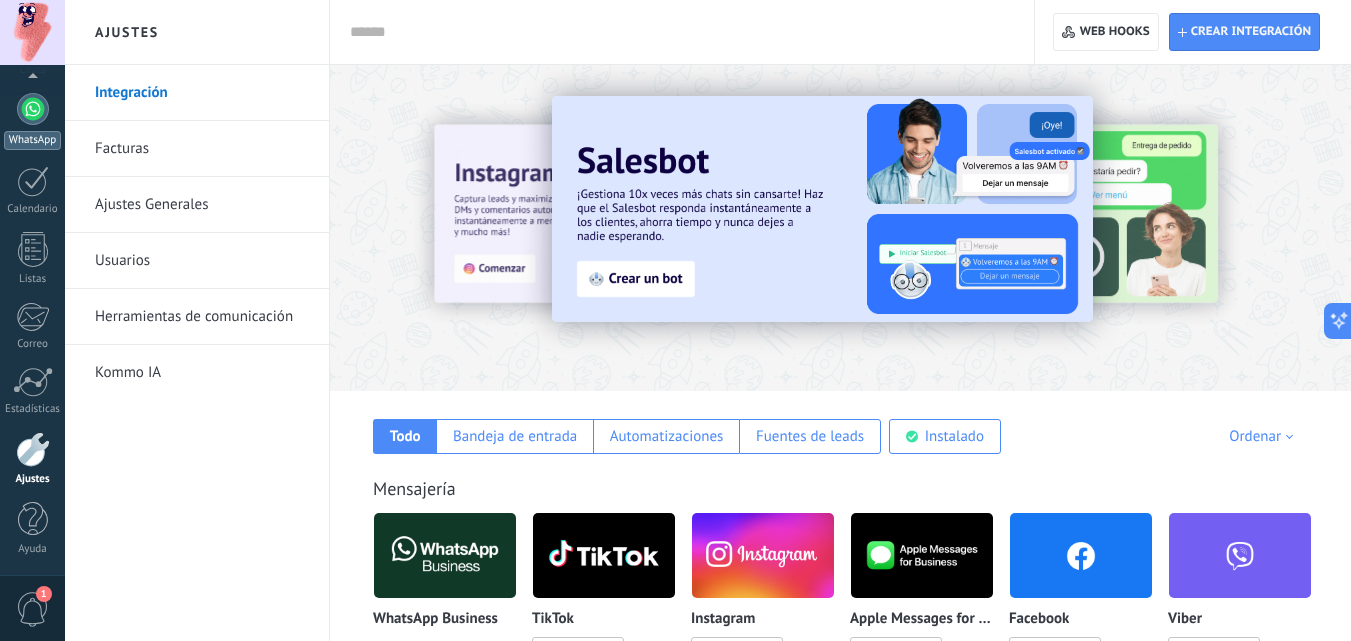 click on "WhatsApp" at bounding box center [32, 121] 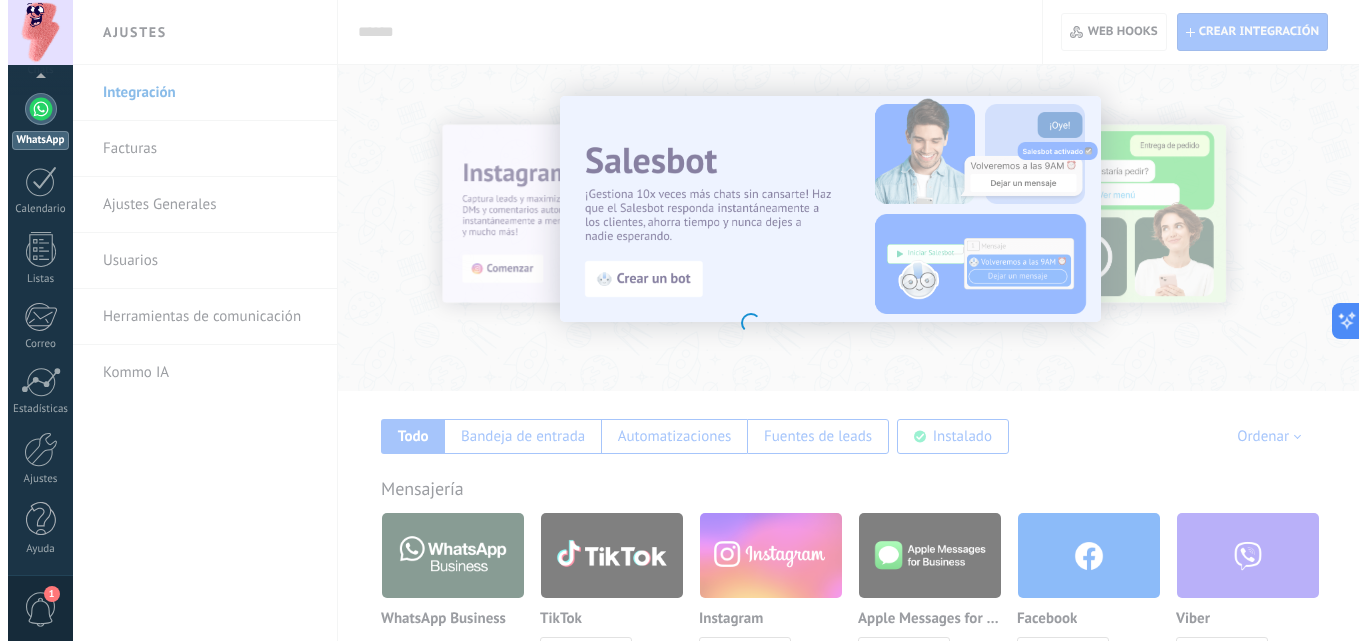 scroll, scrollTop: 0, scrollLeft: 0, axis: both 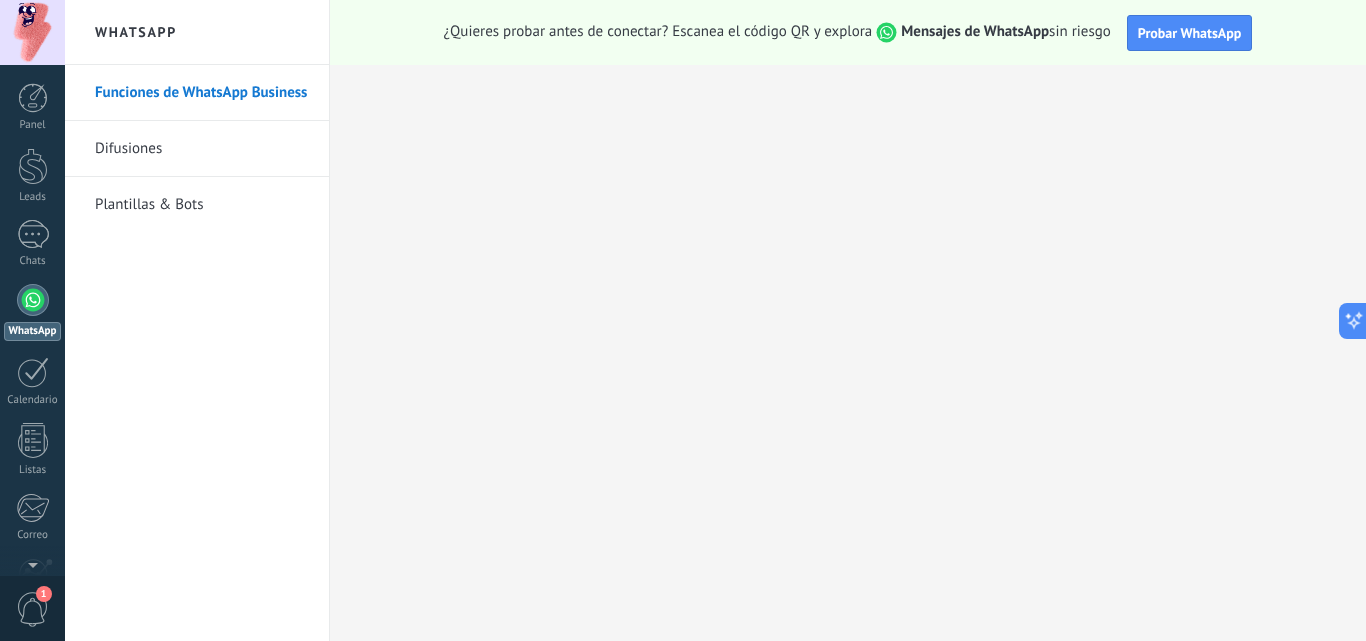 click on "Plantillas & Bots" at bounding box center [202, 205] 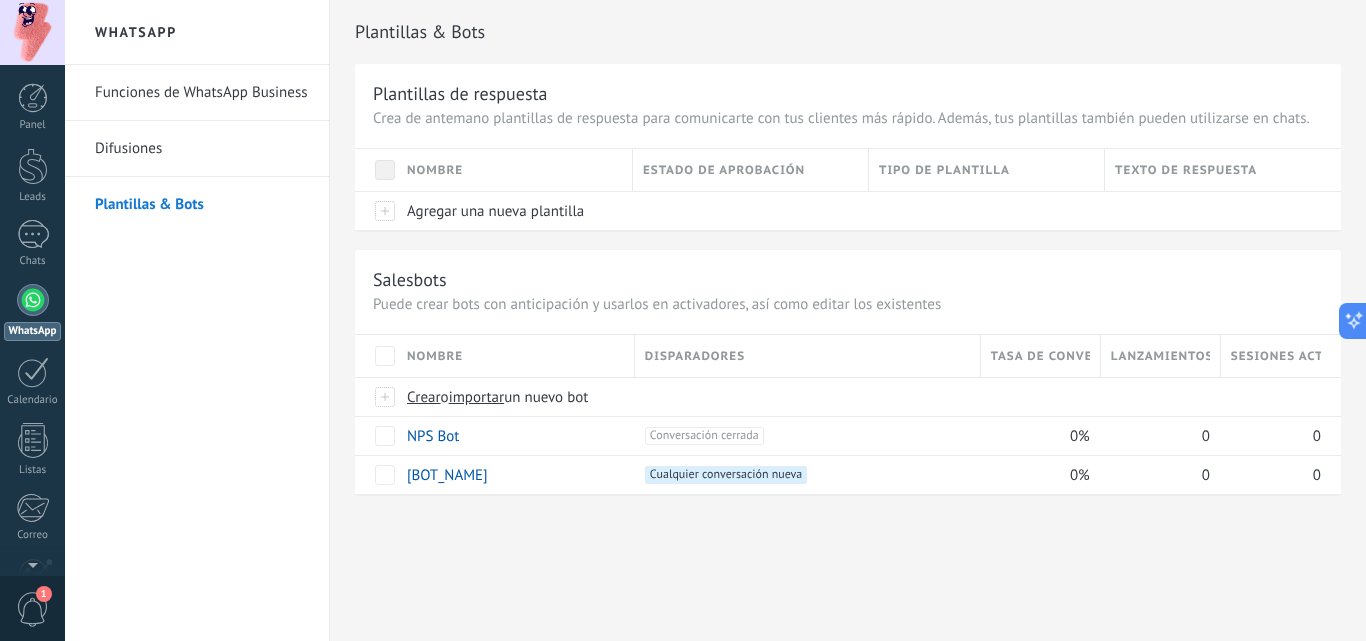 click on "Difusiones" at bounding box center (202, 149) 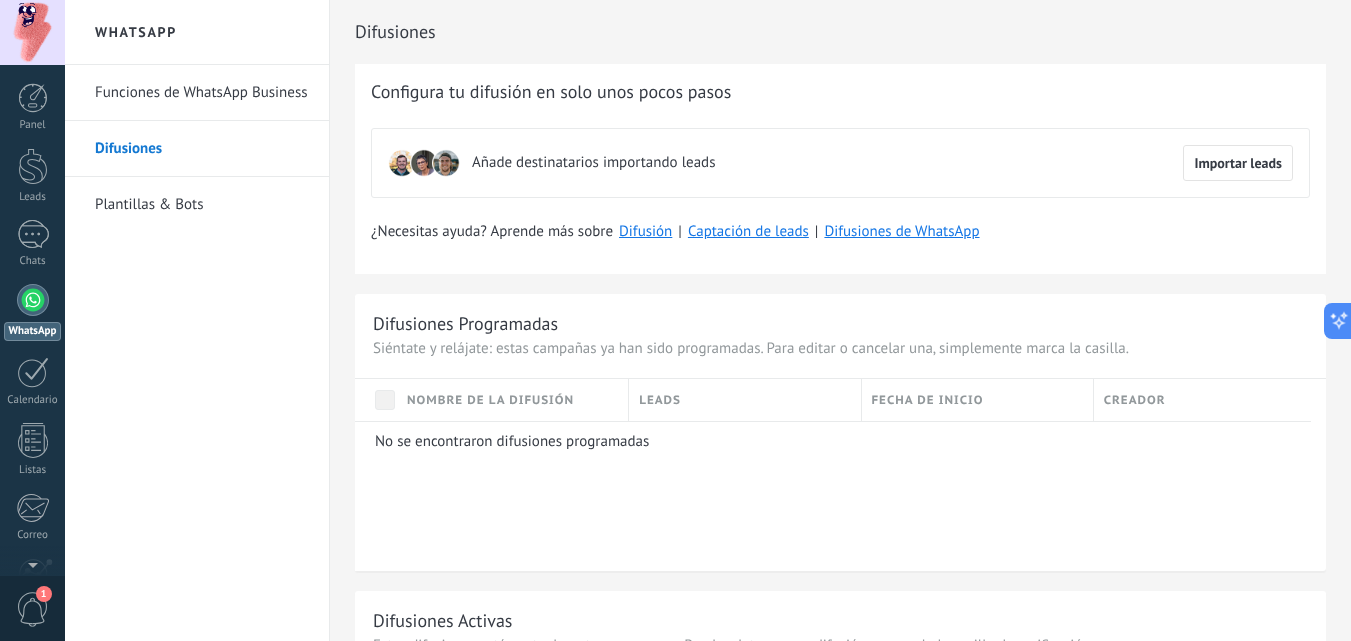 click on "Funciones de WhatsApp Business" at bounding box center (202, 93) 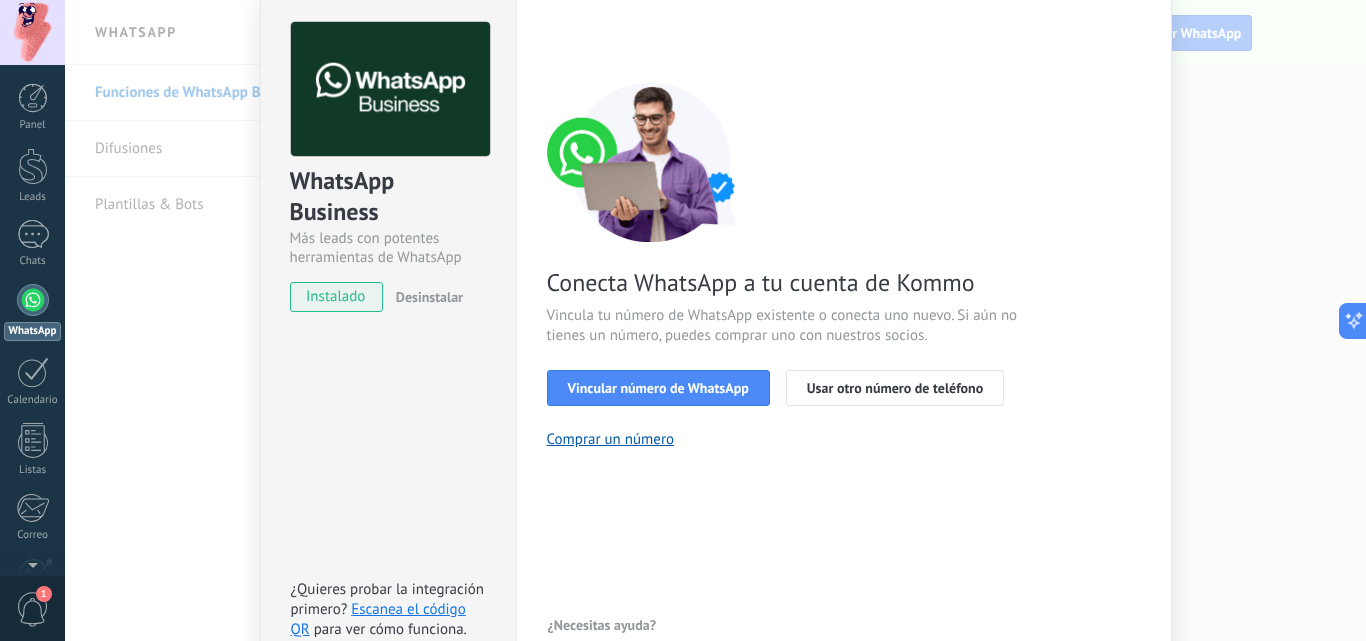 scroll, scrollTop: 84, scrollLeft: 0, axis: vertical 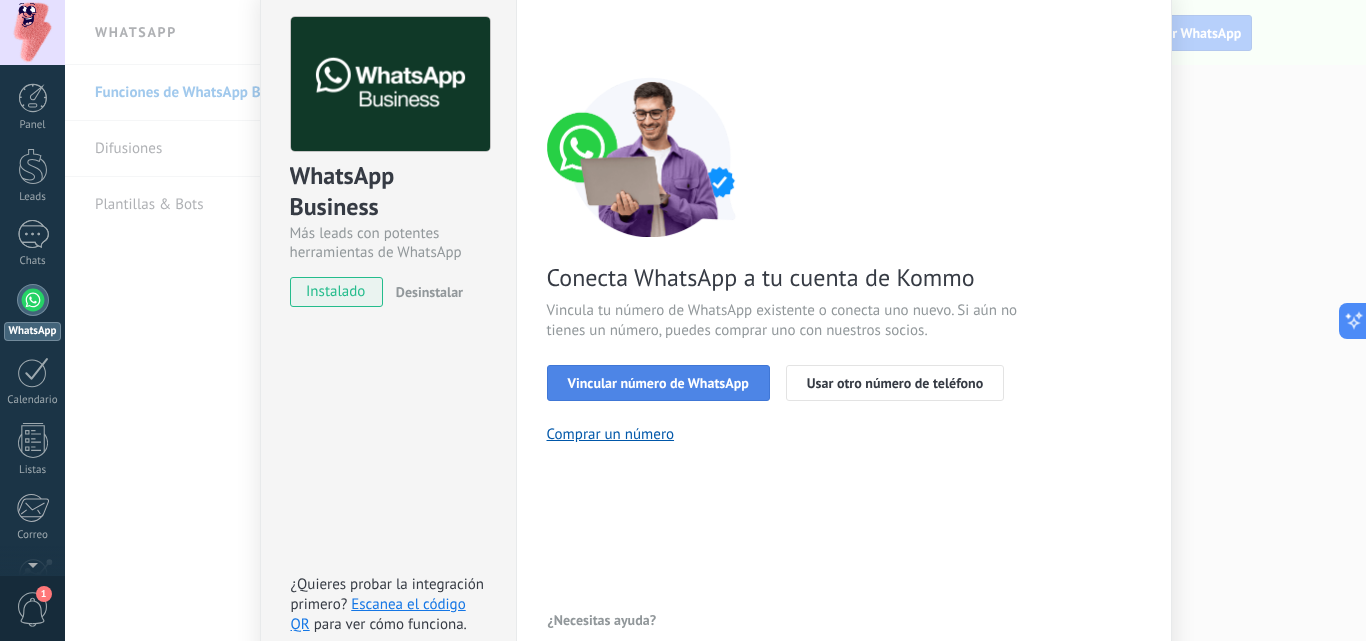 click on "Vincular número de WhatsApp" at bounding box center [658, 383] 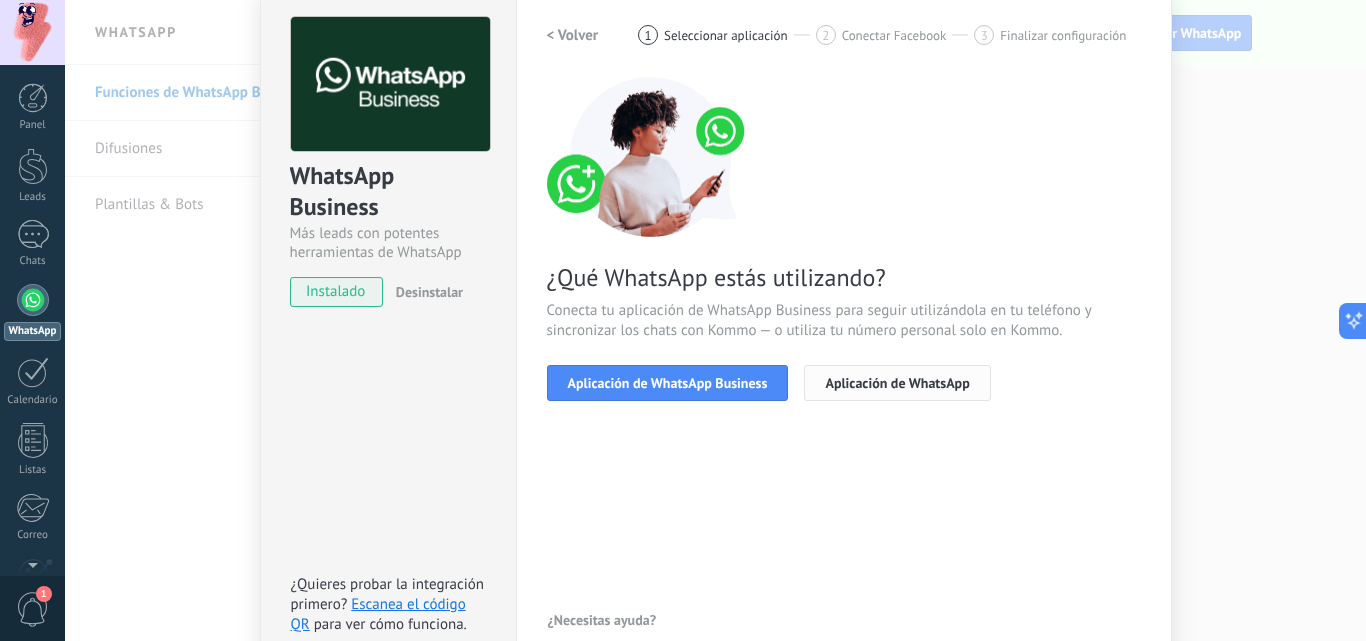 click on "Aplicación de WhatsApp" at bounding box center [897, 383] 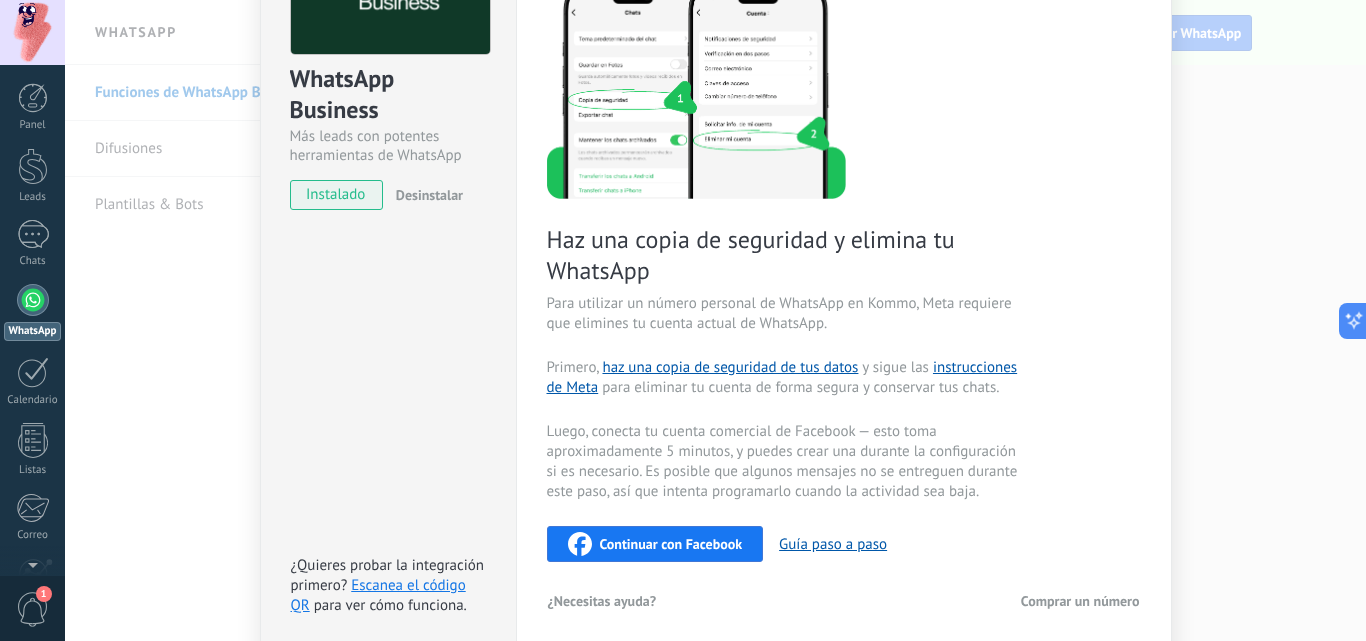 scroll, scrollTop: 182, scrollLeft: 0, axis: vertical 